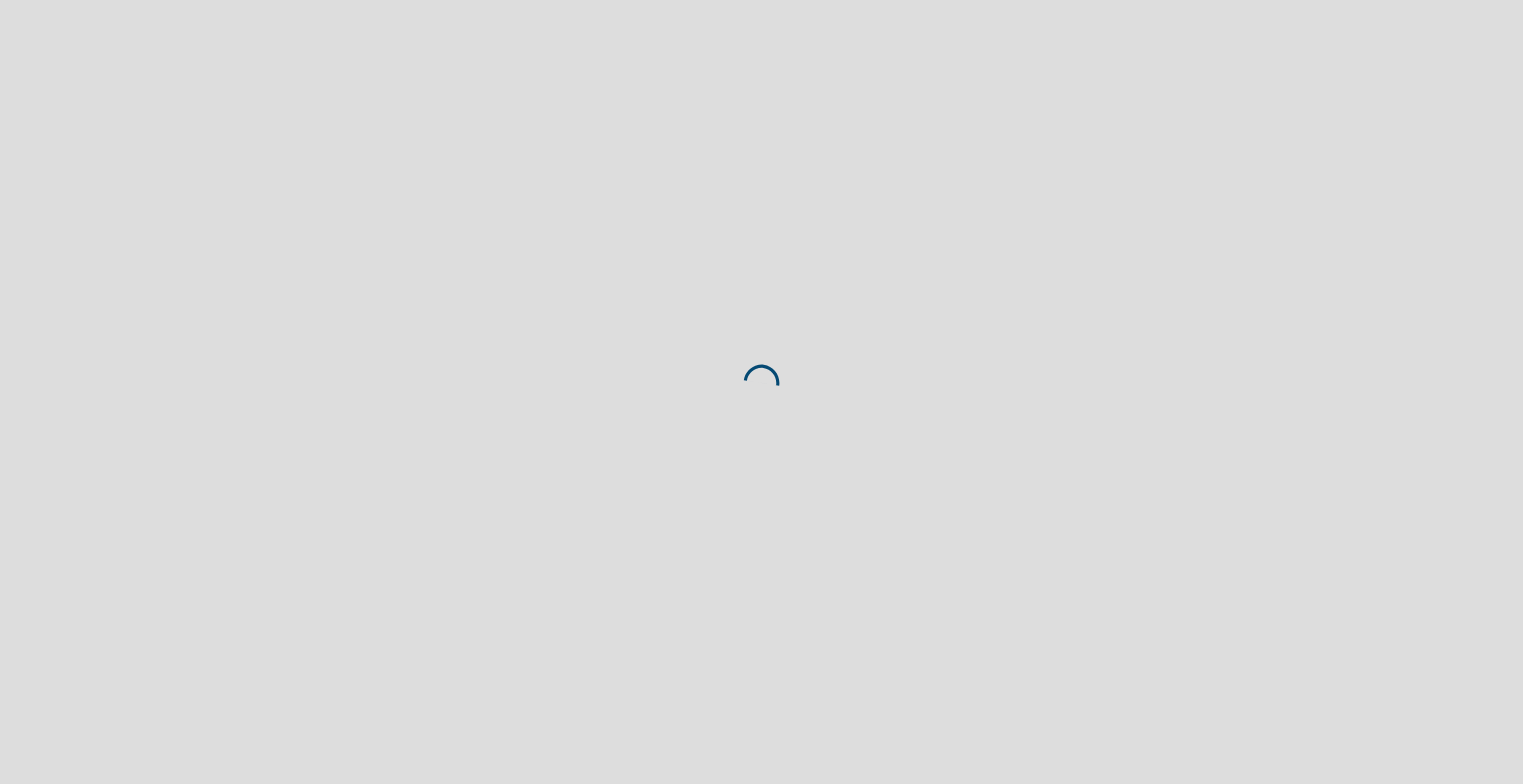 scroll, scrollTop: 0, scrollLeft: 0, axis: both 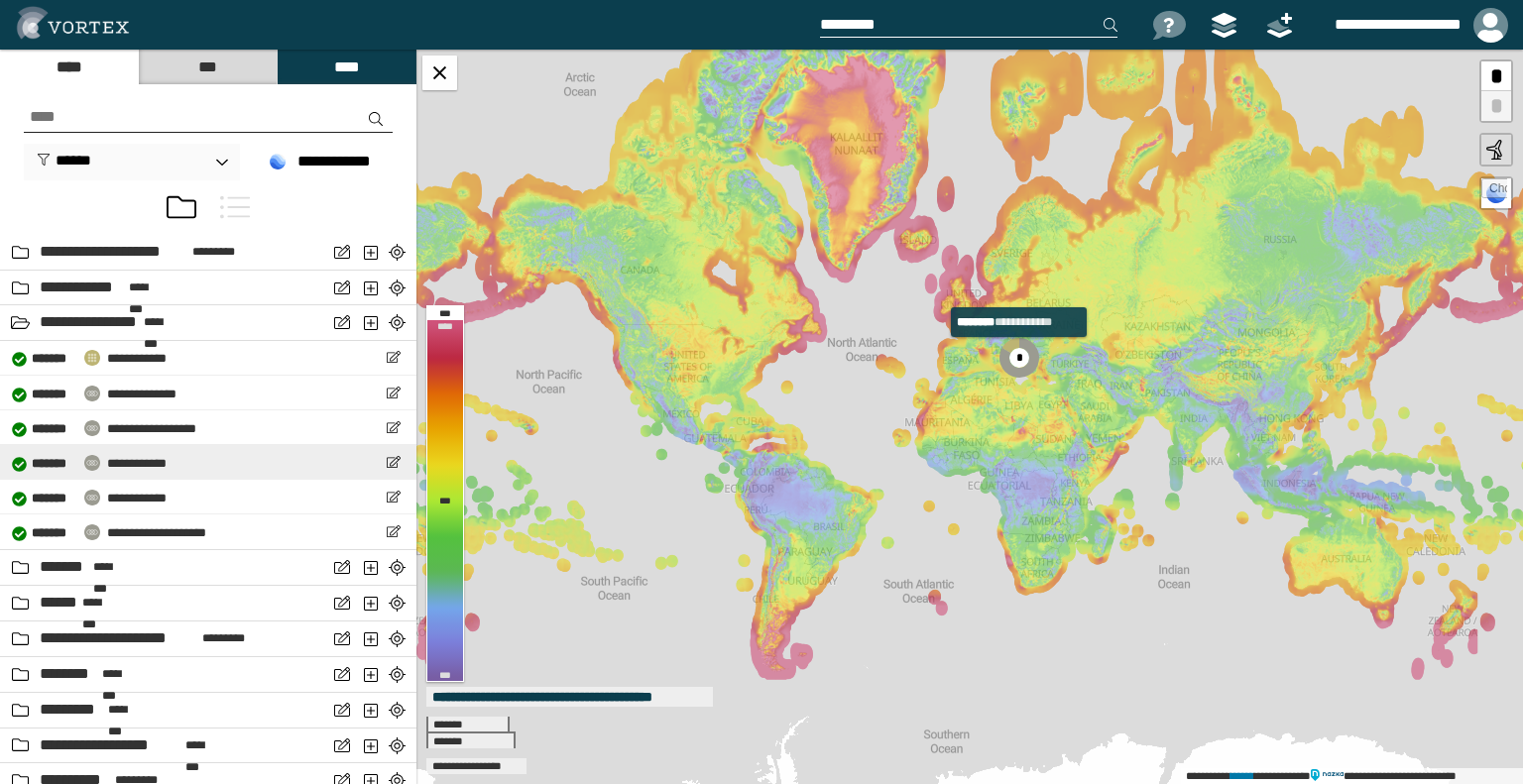 click on "[FIRST] [LAST] [STREET] [CITY], [STATE] [ZIPCODE] [COUNTRY] [PHONE] [EMAIL] [SSN] [DLN] [PASSPORT] [CCNUM] [DOB] [AGE] [ADDRESS] [COORDINATES]" at bounding box center [208, 462] 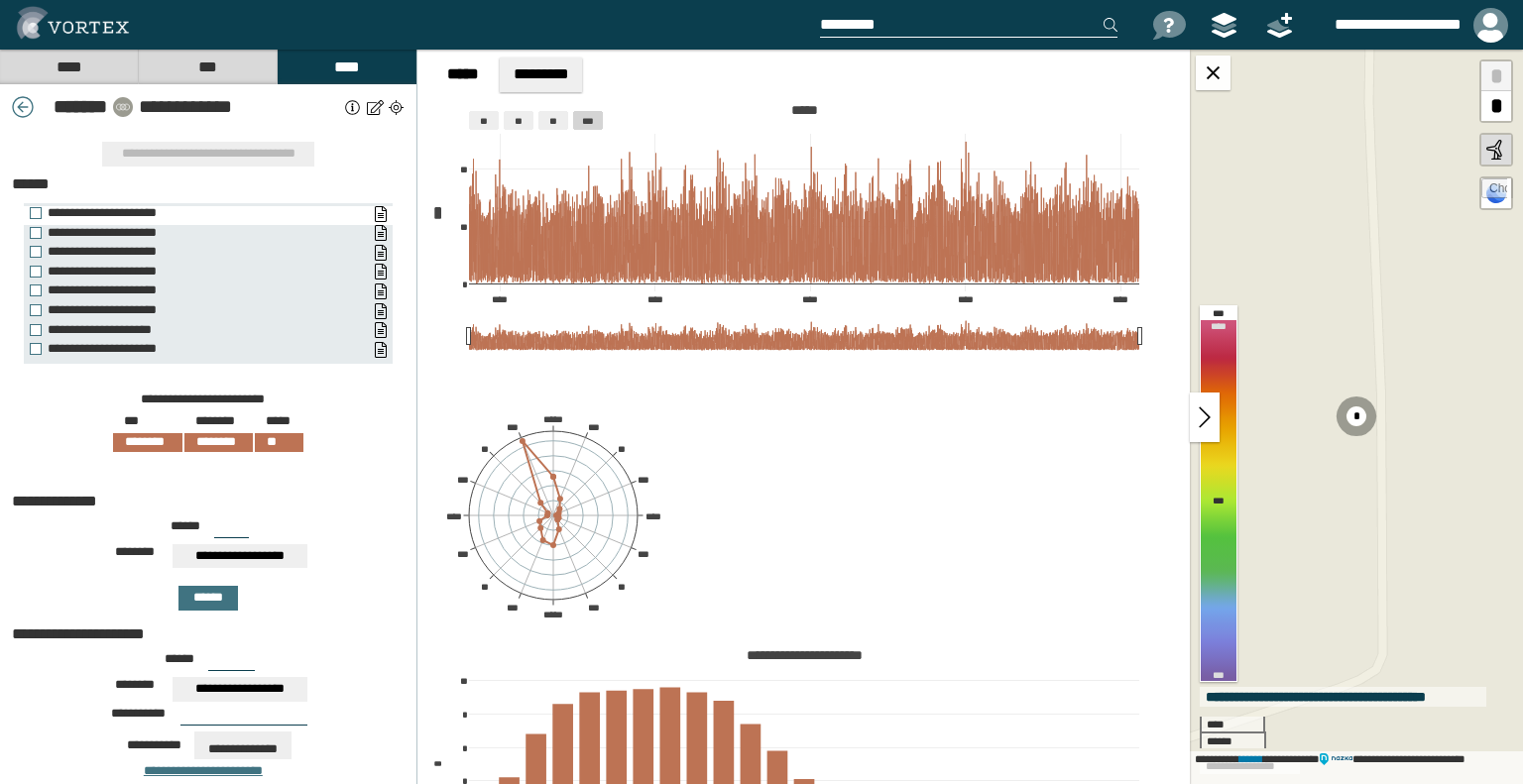click on "**********" at bounding box center (193, 213) 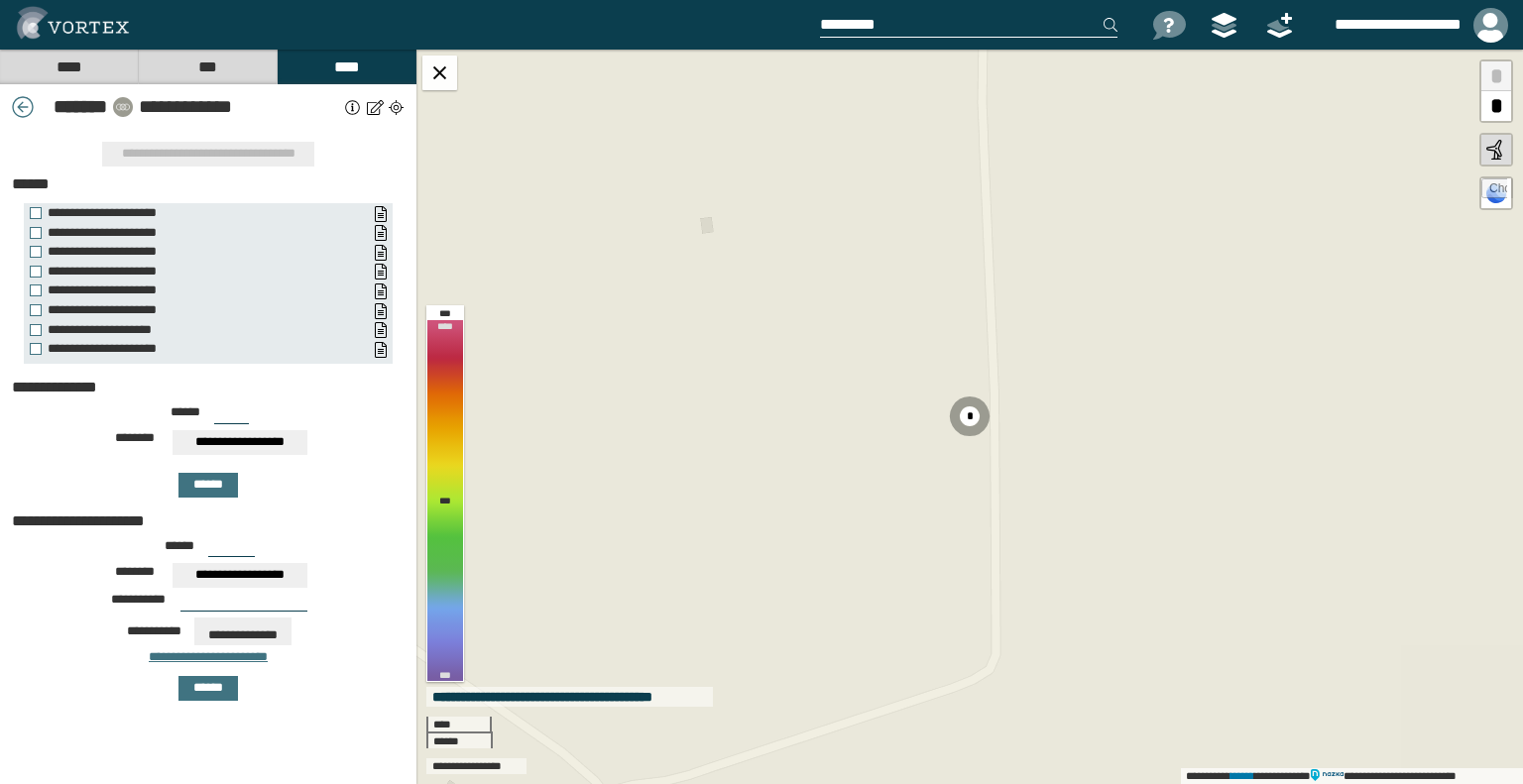 click on "***" at bounding box center [231, 416] 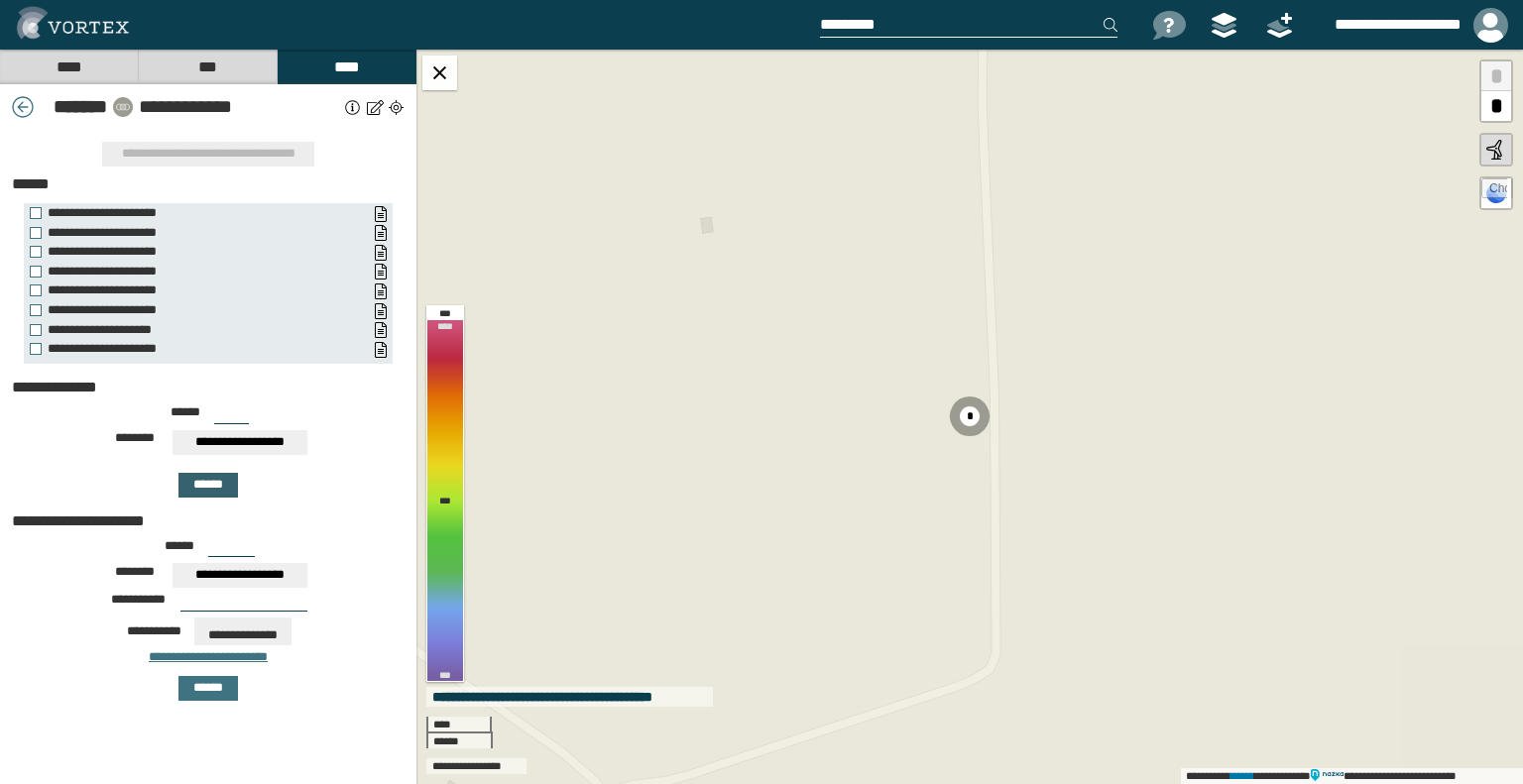 click on "******" at bounding box center (208, 485) 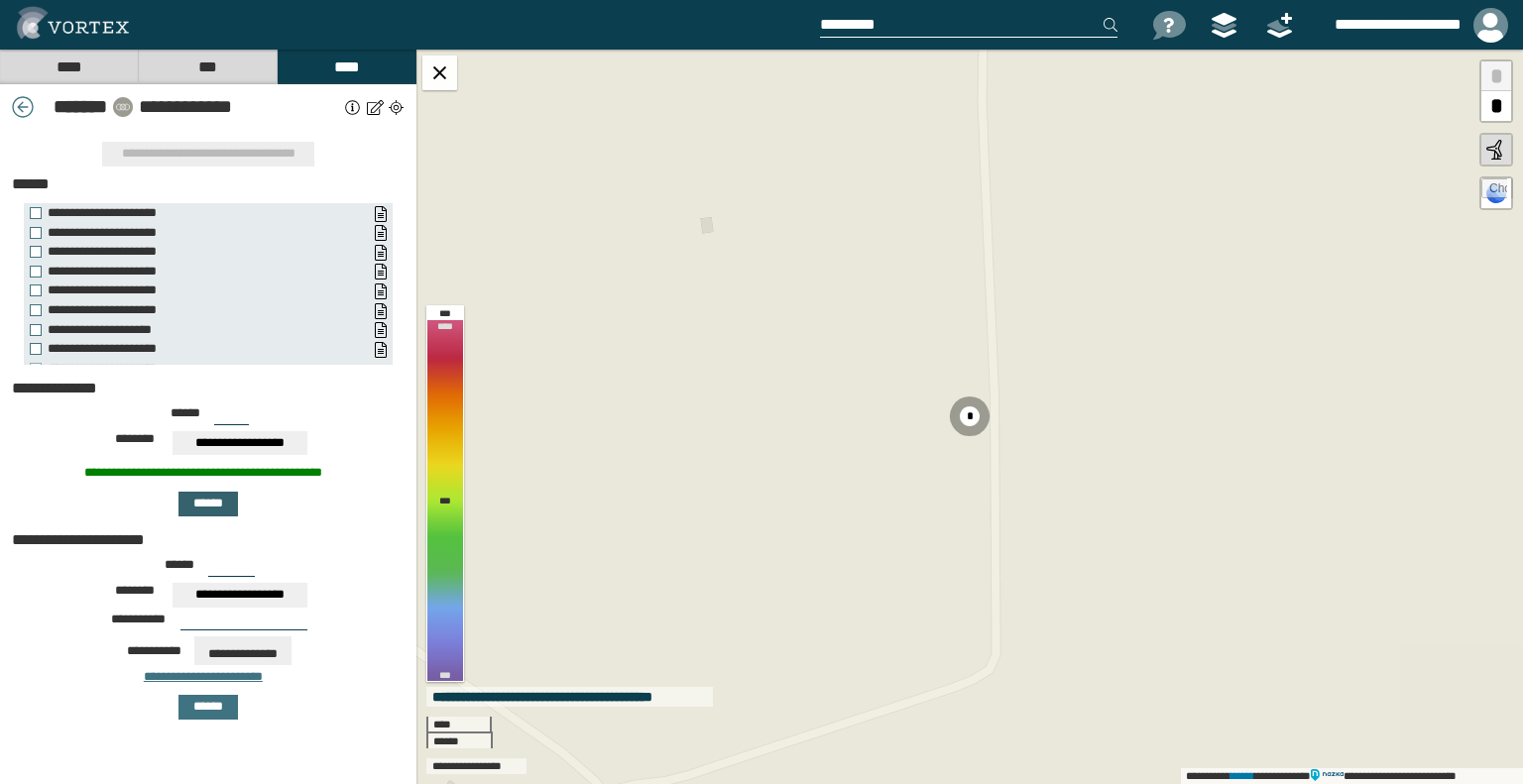 click on "******" at bounding box center [208, 504] 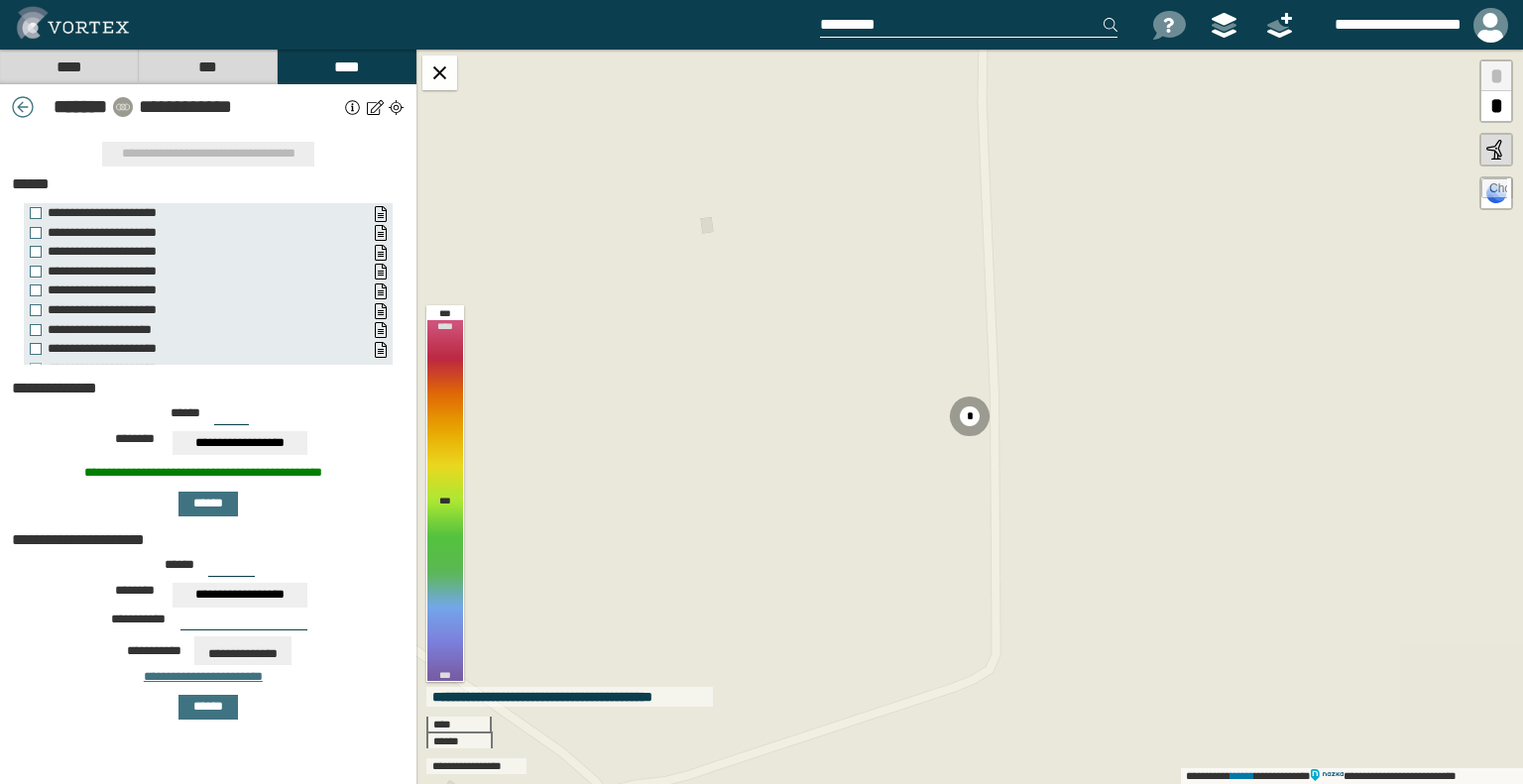 click on "***" at bounding box center [231, 417] 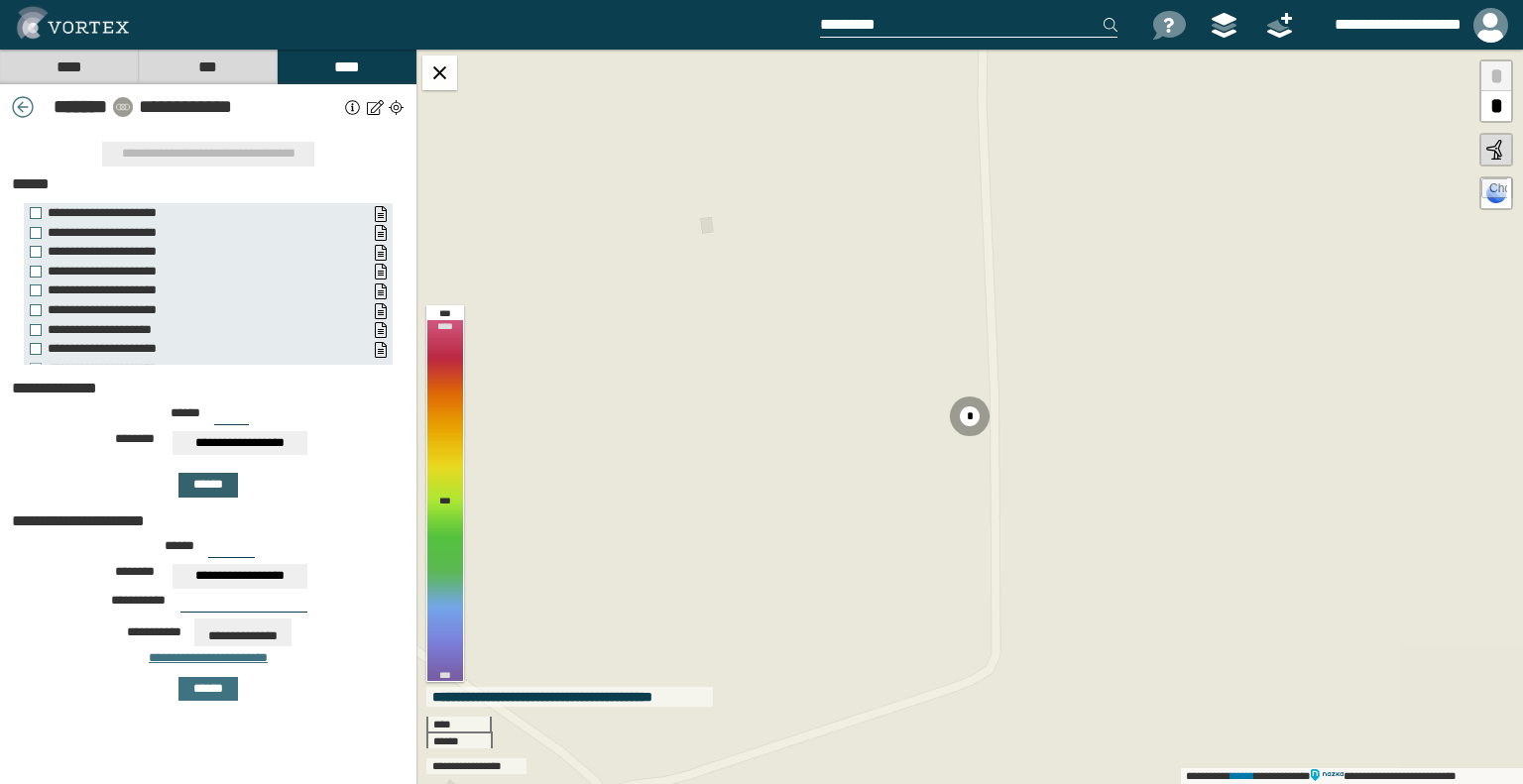 click on "******" at bounding box center [208, 485] 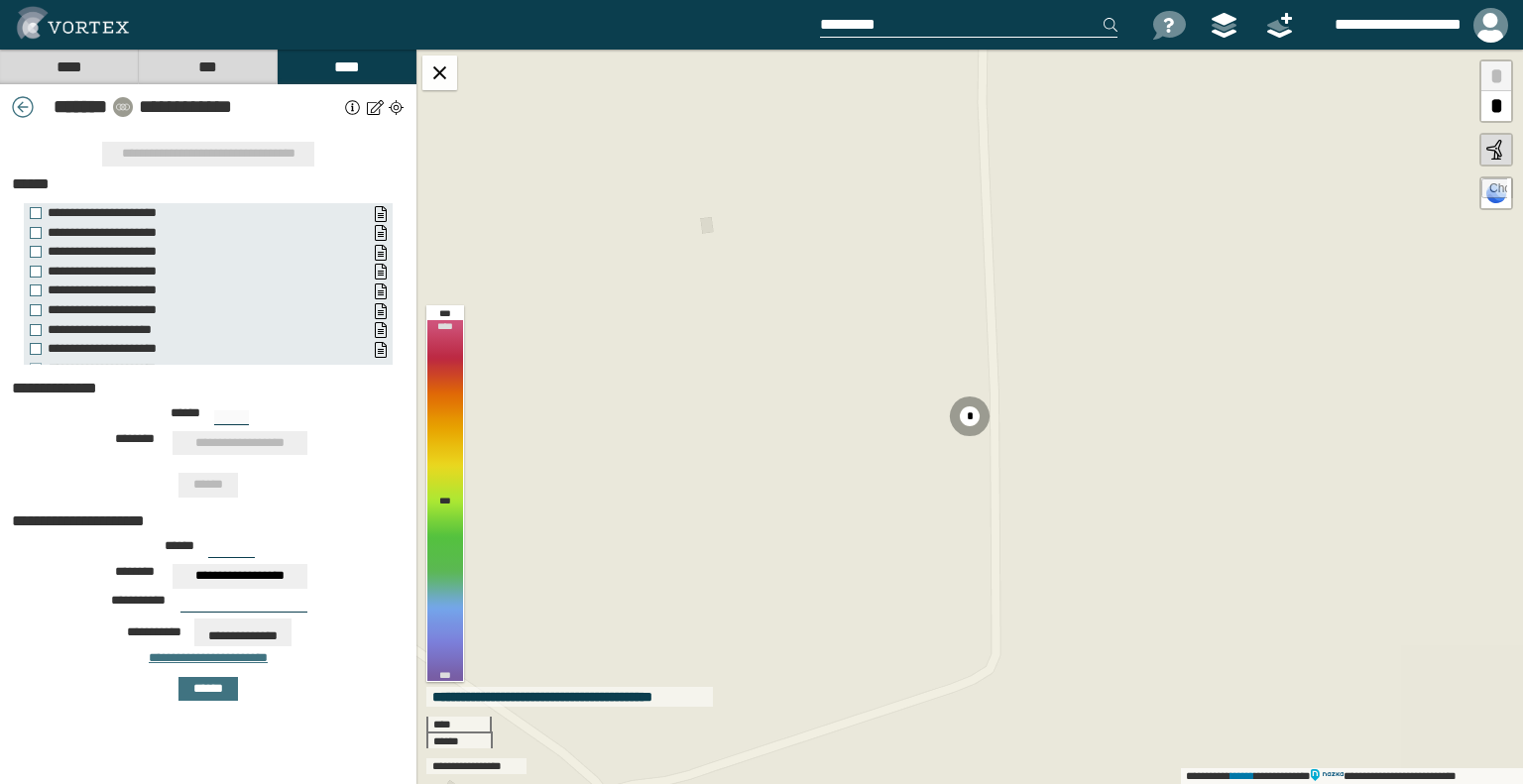 type on "***" 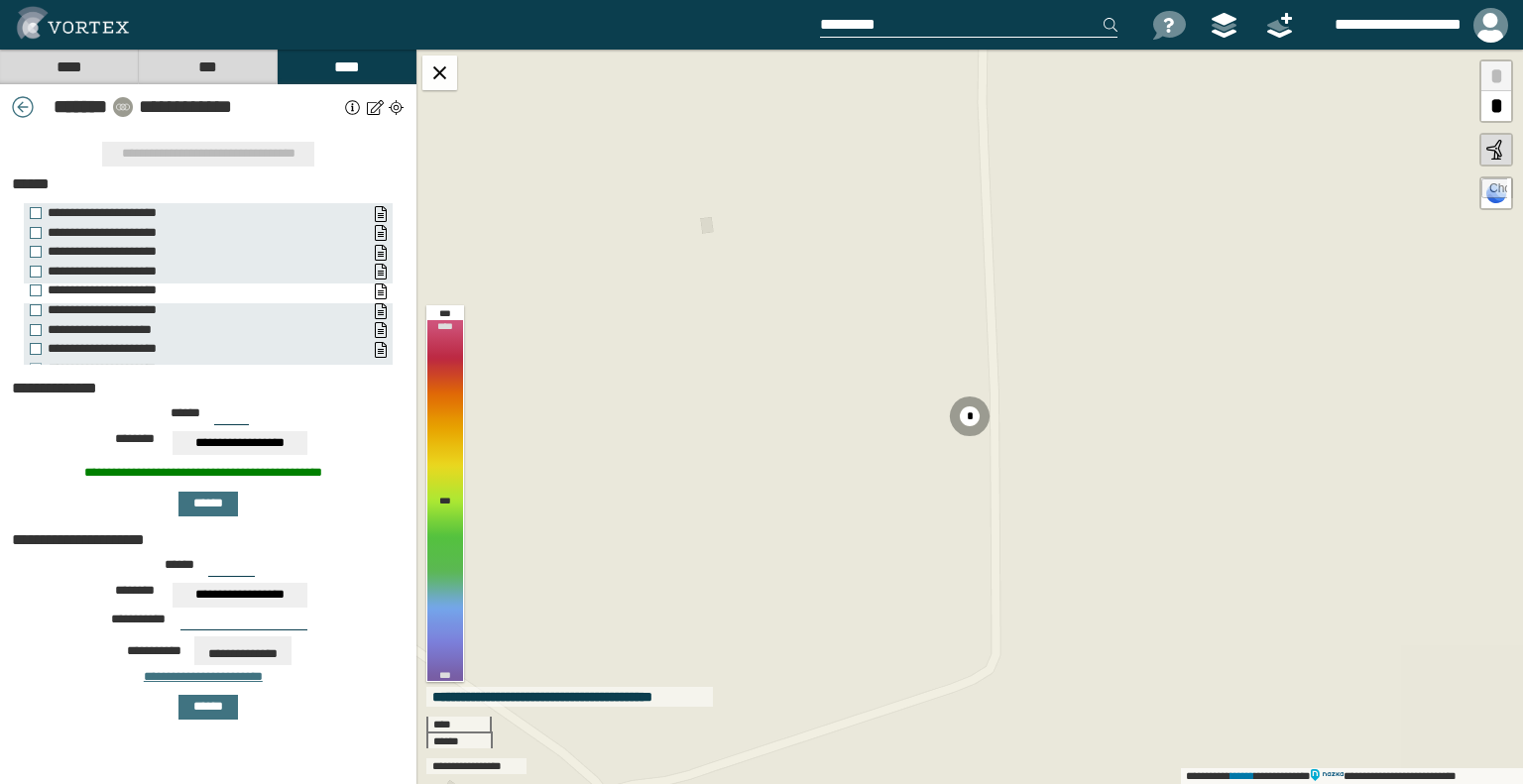 scroll, scrollTop: 43, scrollLeft: 0, axis: vertical 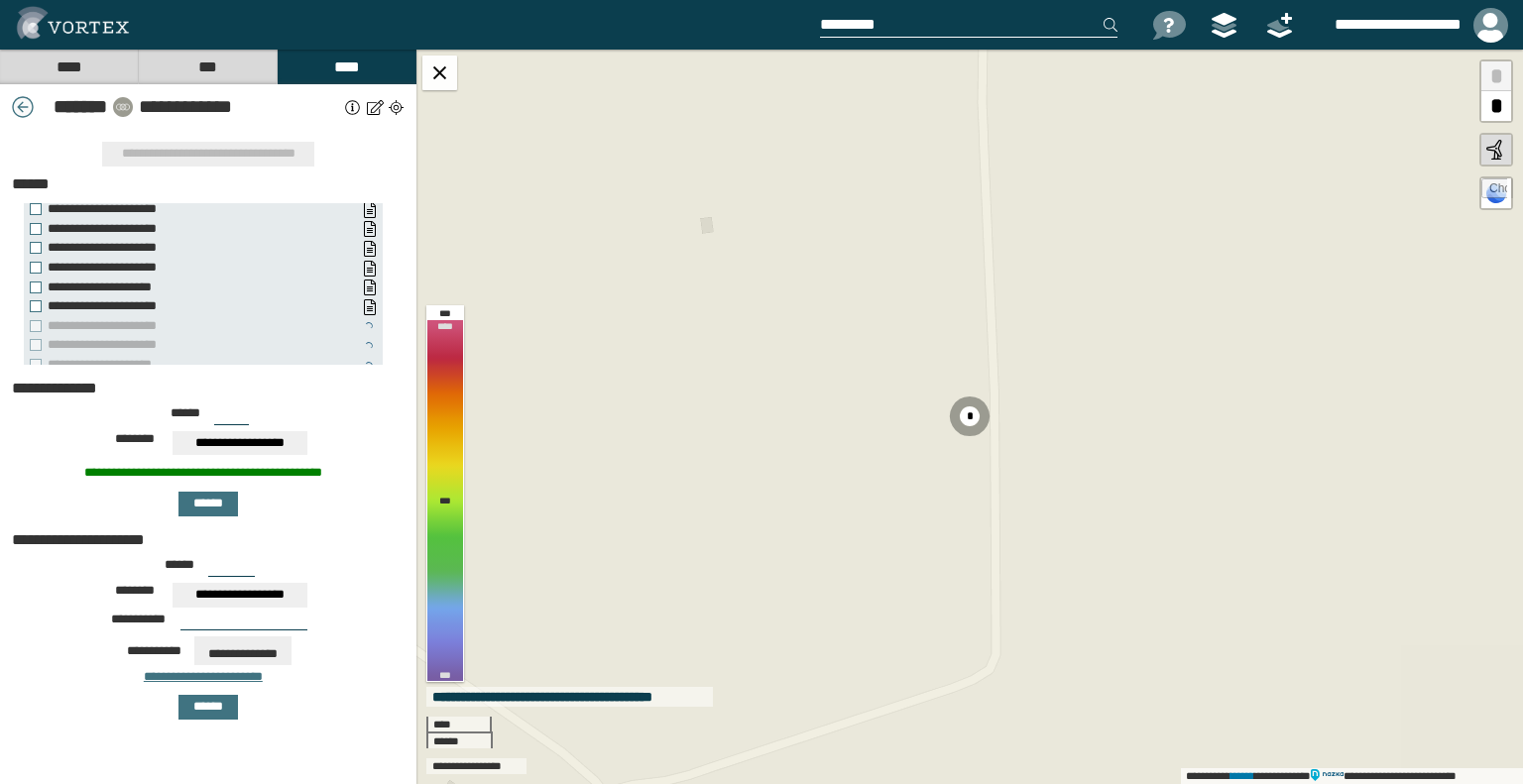 click at bounding box center (23, 107) 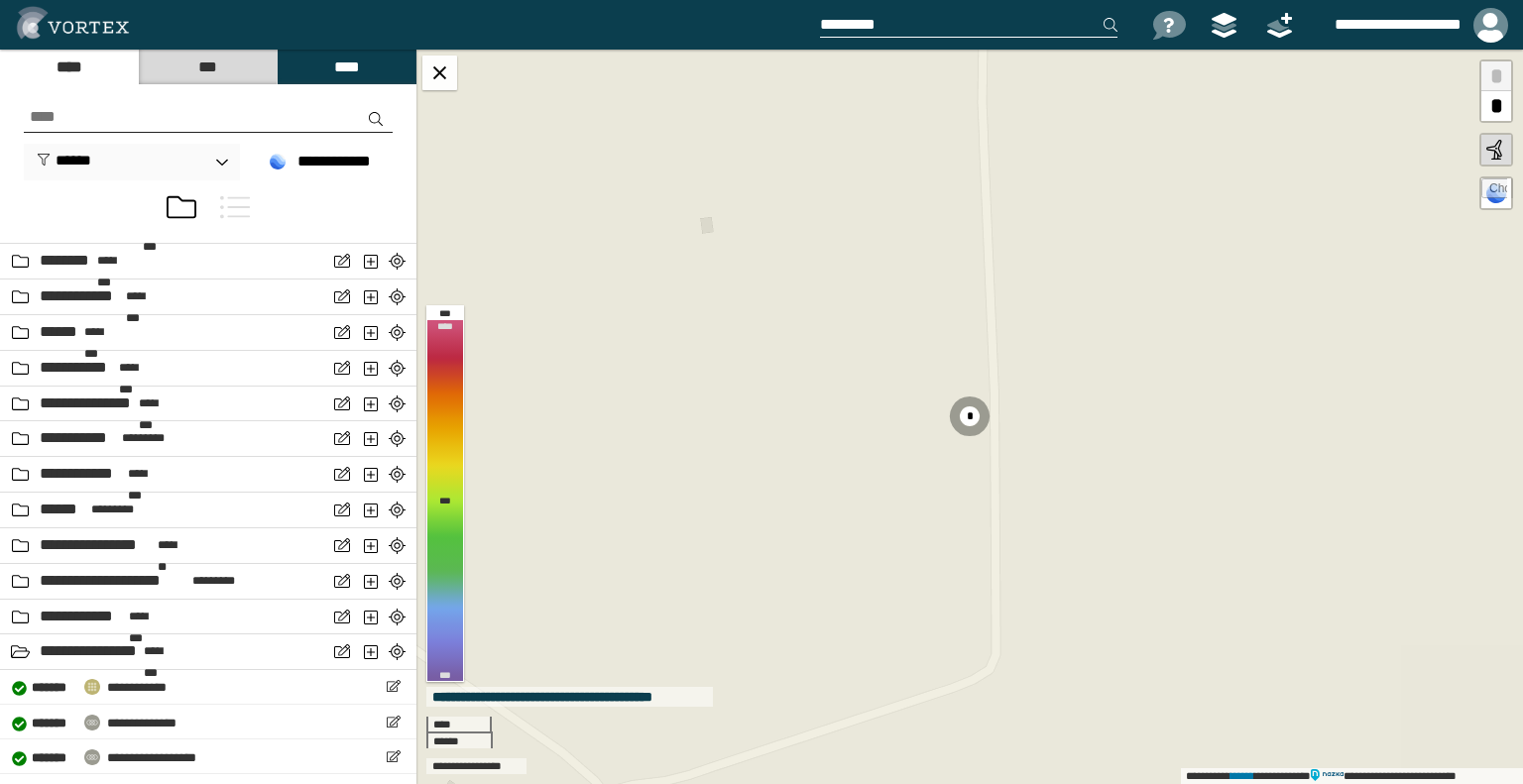 scroll, scrollTop: 747, scrollLeft: 0, axis: vertical 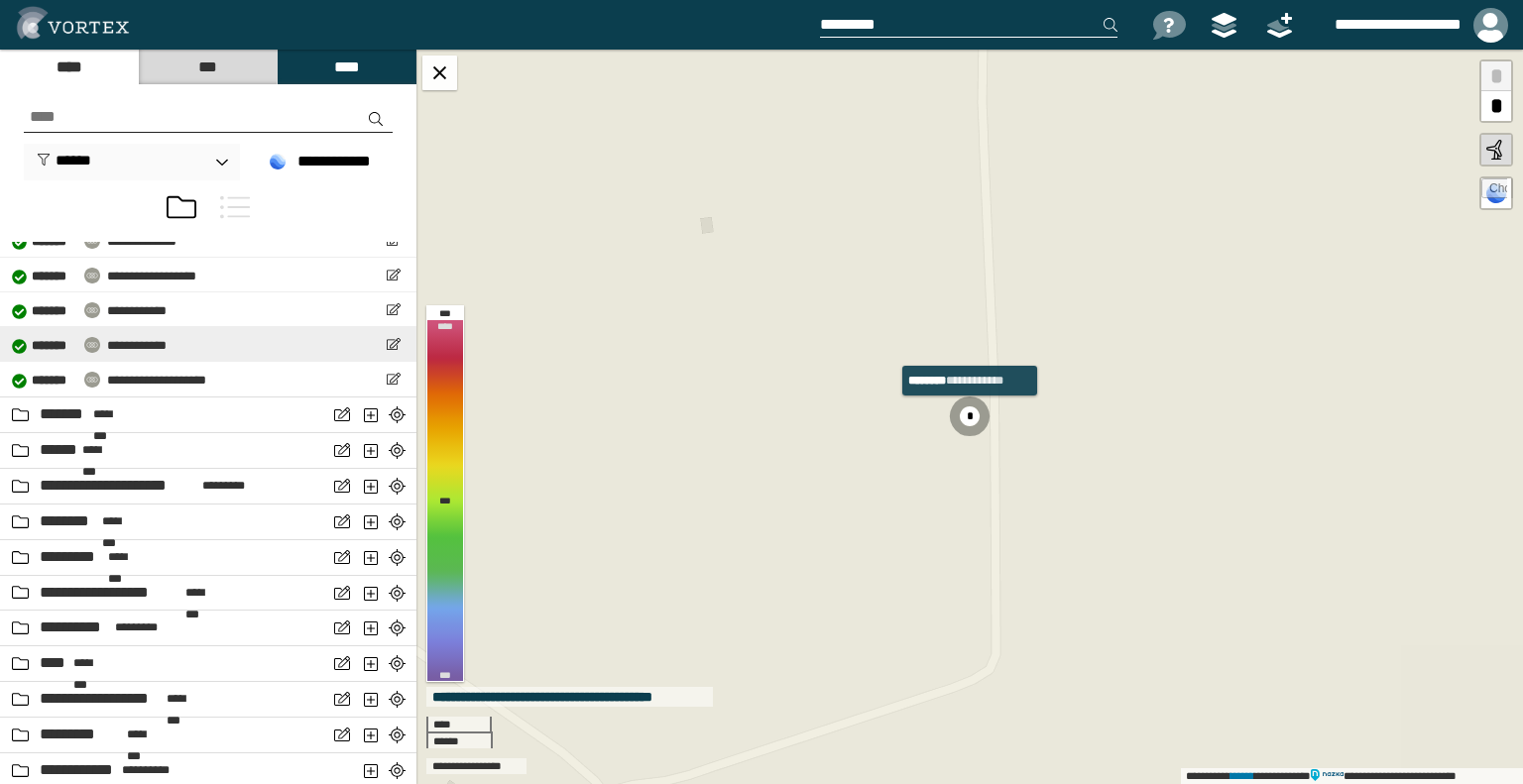 click on "[FIRST] [LAST] [STREET] [CITY], [STATE] [ZIPCODE] [COUNTRY] [PHONE] [EMAIL] [SSN] [DLN] [PASSPORT] [CCNUM] [DOB] [AGE] [ADDRESS] [COORDINATES]" at bounding box center [89, 344] 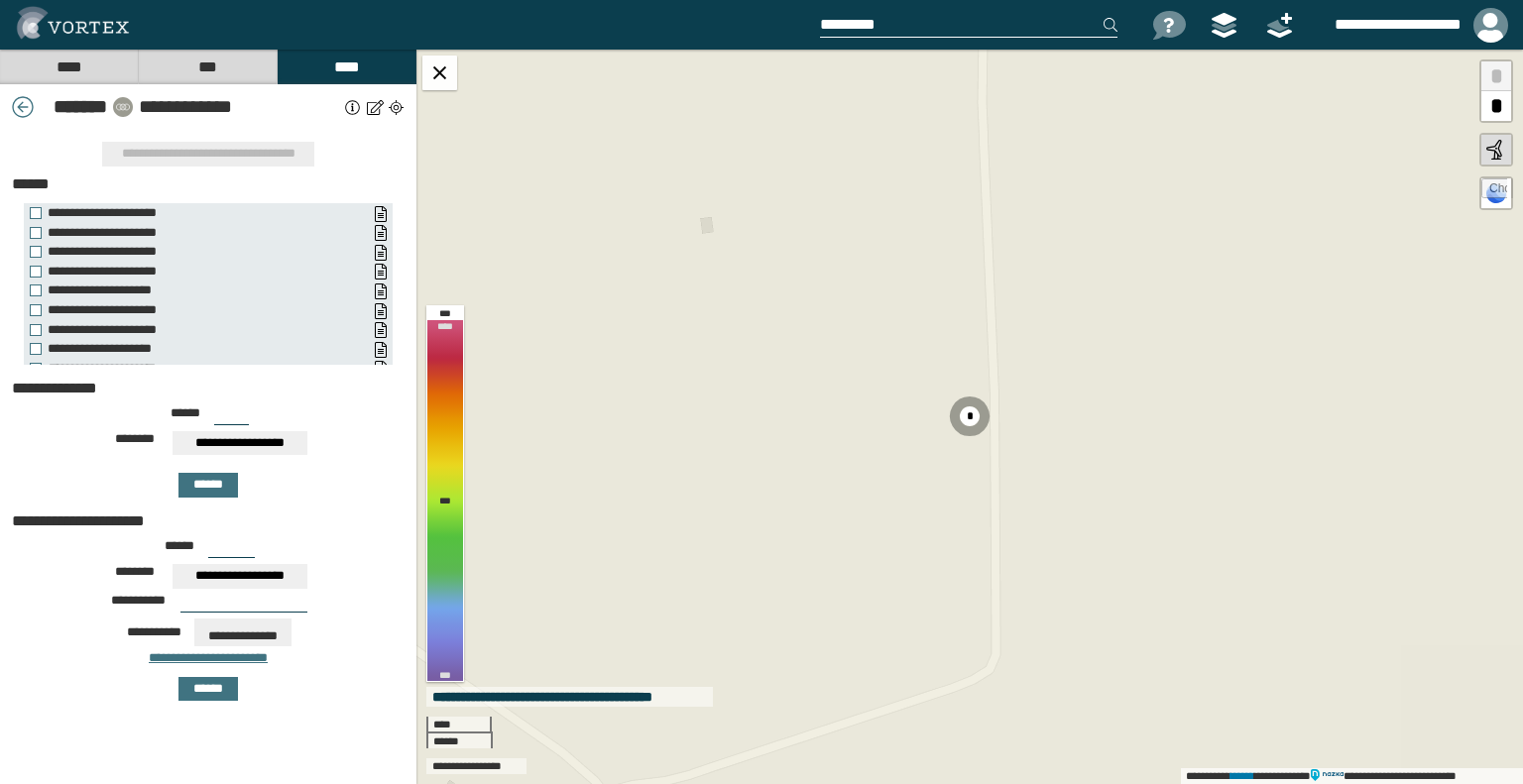 click on "[FIRST] [LAST] [STREET] [CITY], [STATE] [ZIPCODE] [COUNTRY] [PHONE] [EMAIL] [SSN] [DLN] [PASSPORT] [CCNUM] [DOB] [AGE] [ADDRESS] [COORDINATES]" at bounding box center [208, 457] 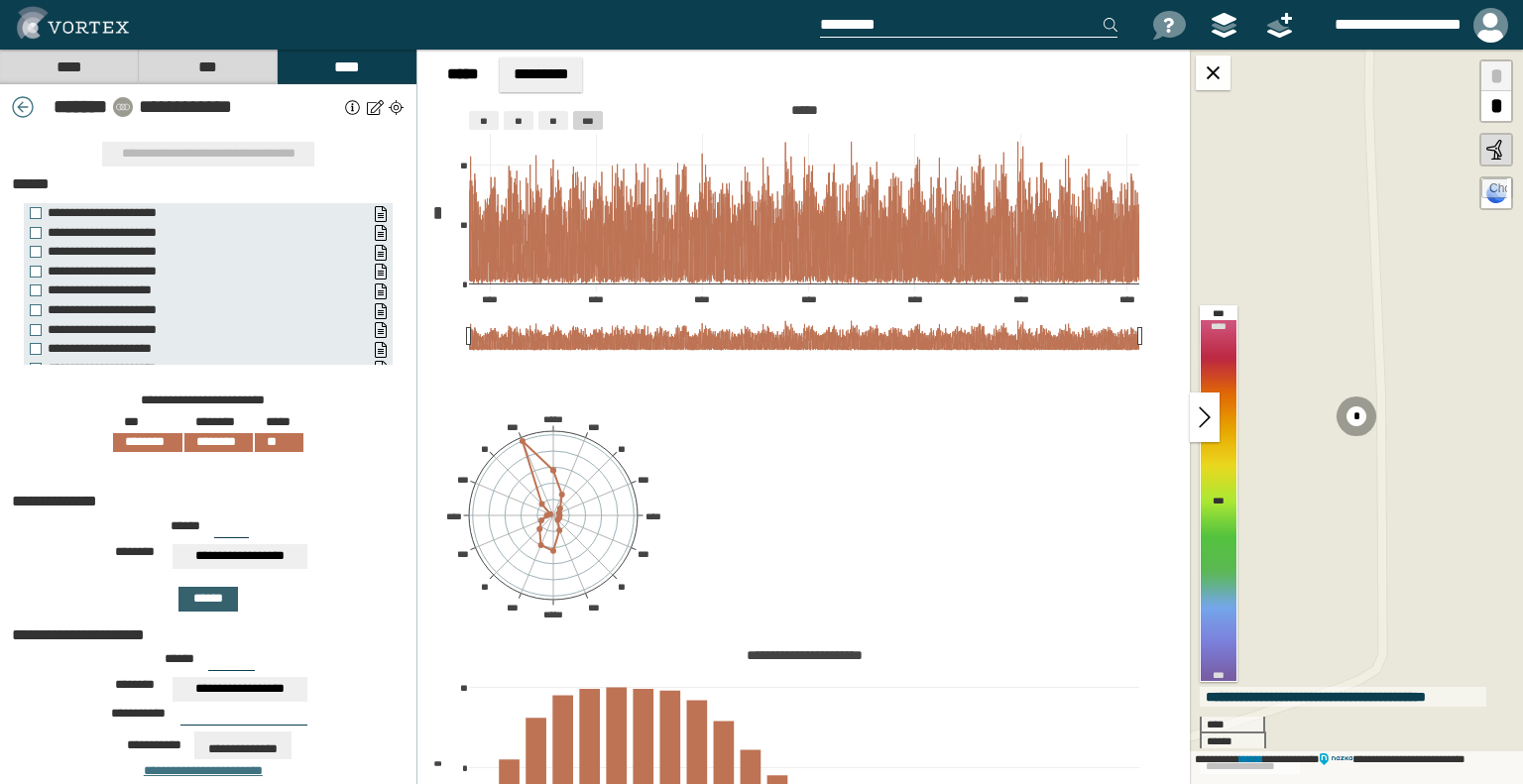 click on "******" at bounding box center (208, 599) 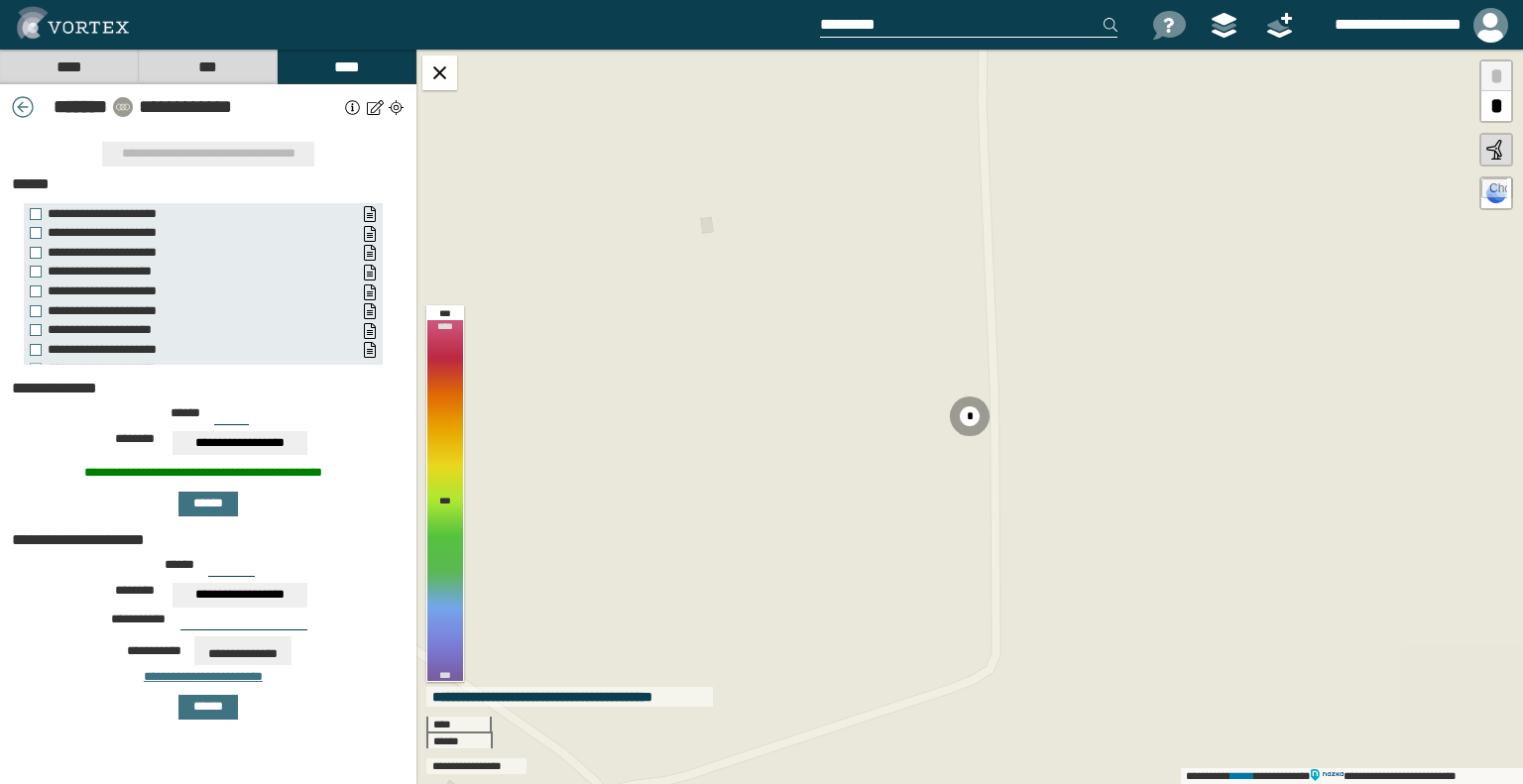 scroll, scrollTop: 24, scrollLeft: 0, axis: vertical 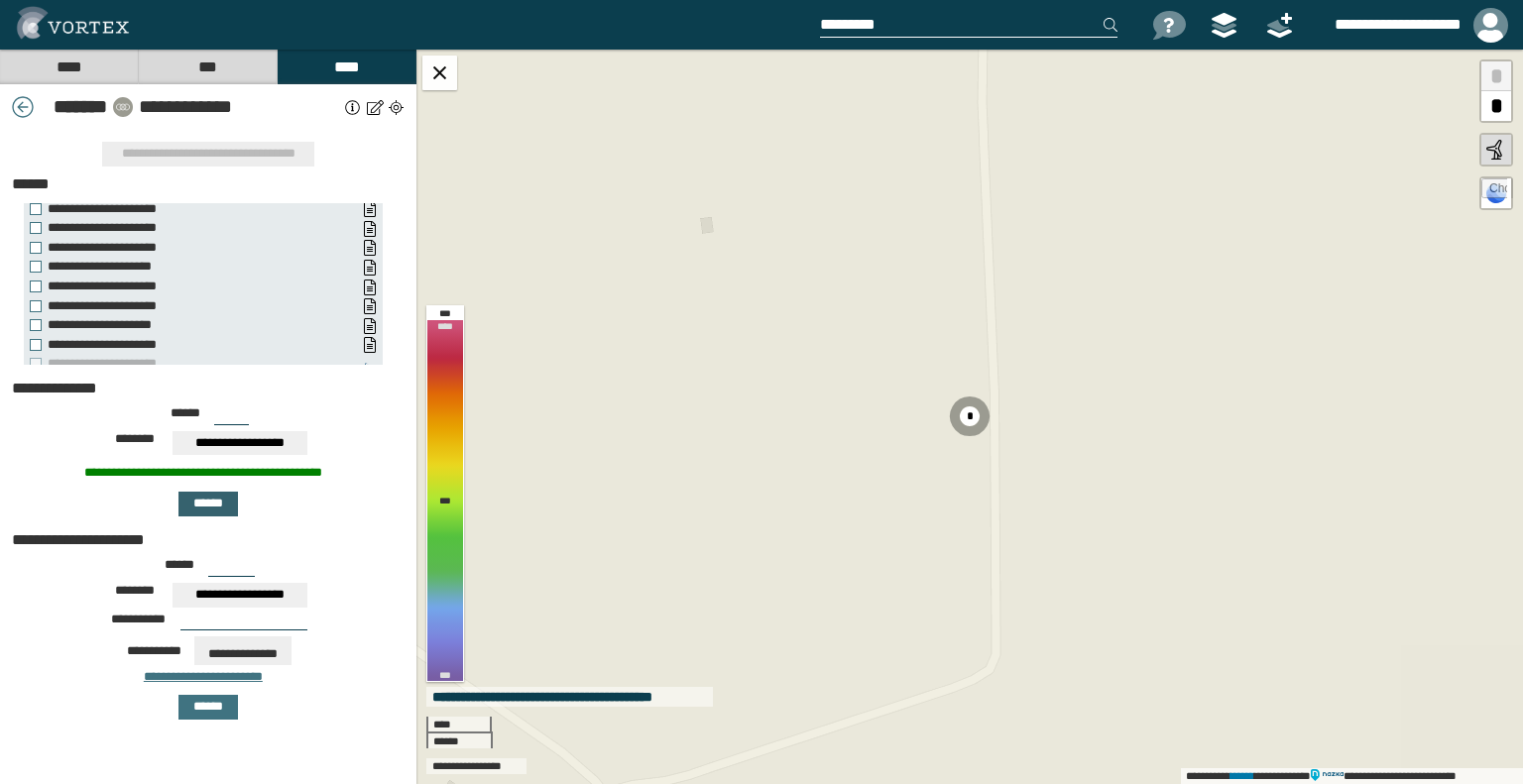 click on "******" at bounding box center [208, 504] 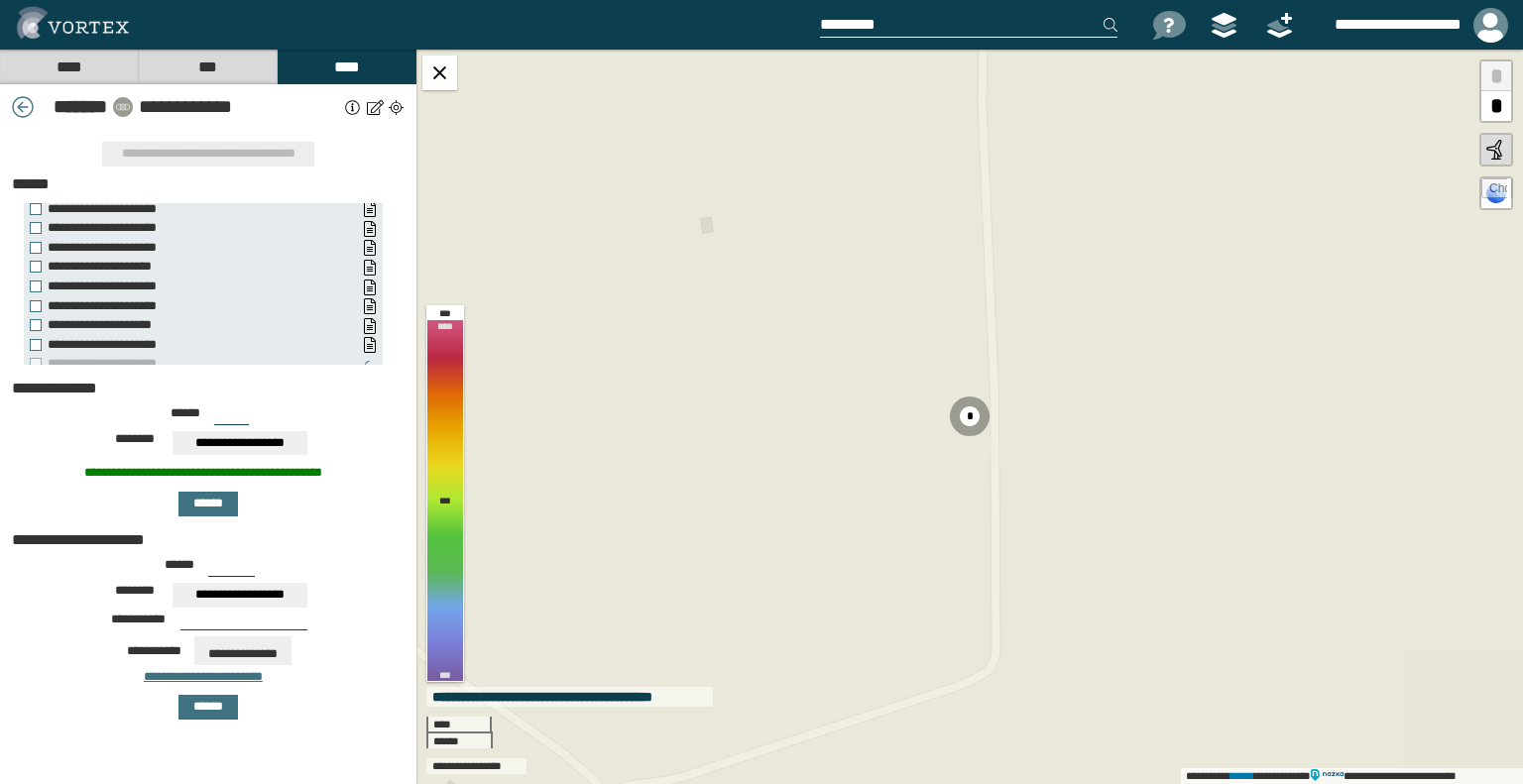 click on "***" at bounding box center [231, 417] 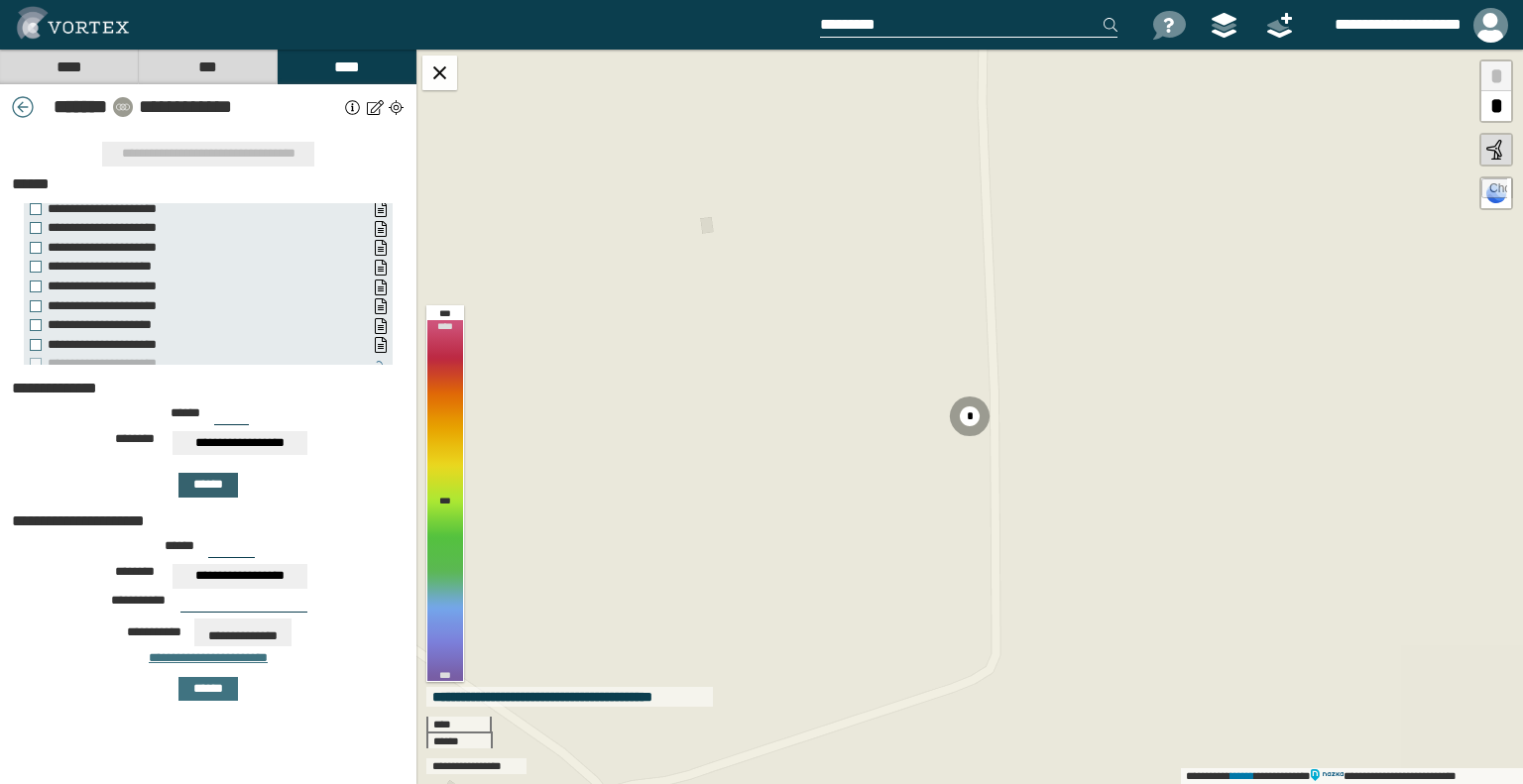 click on "******" at bounding box center (208, 485) 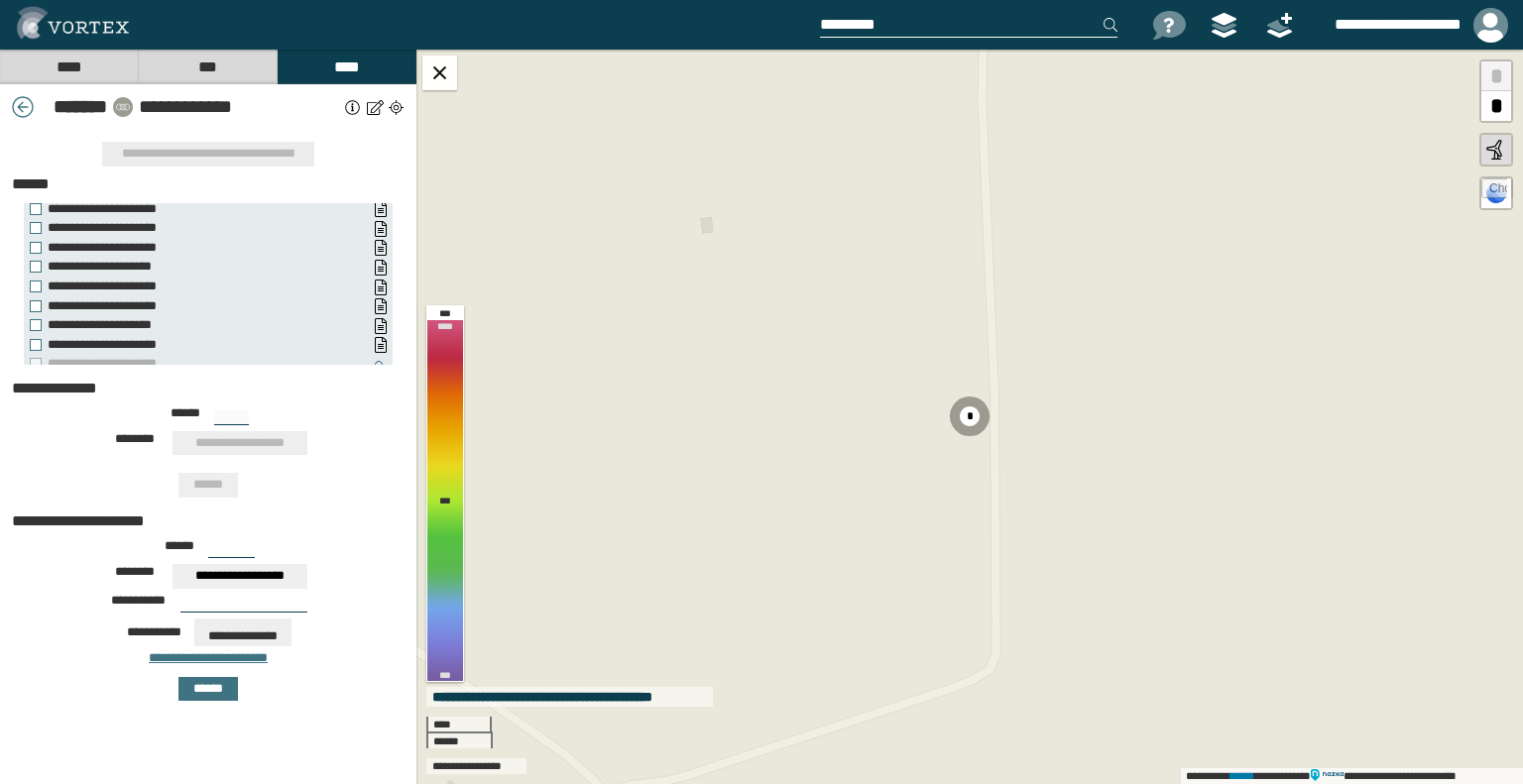 type on "***" 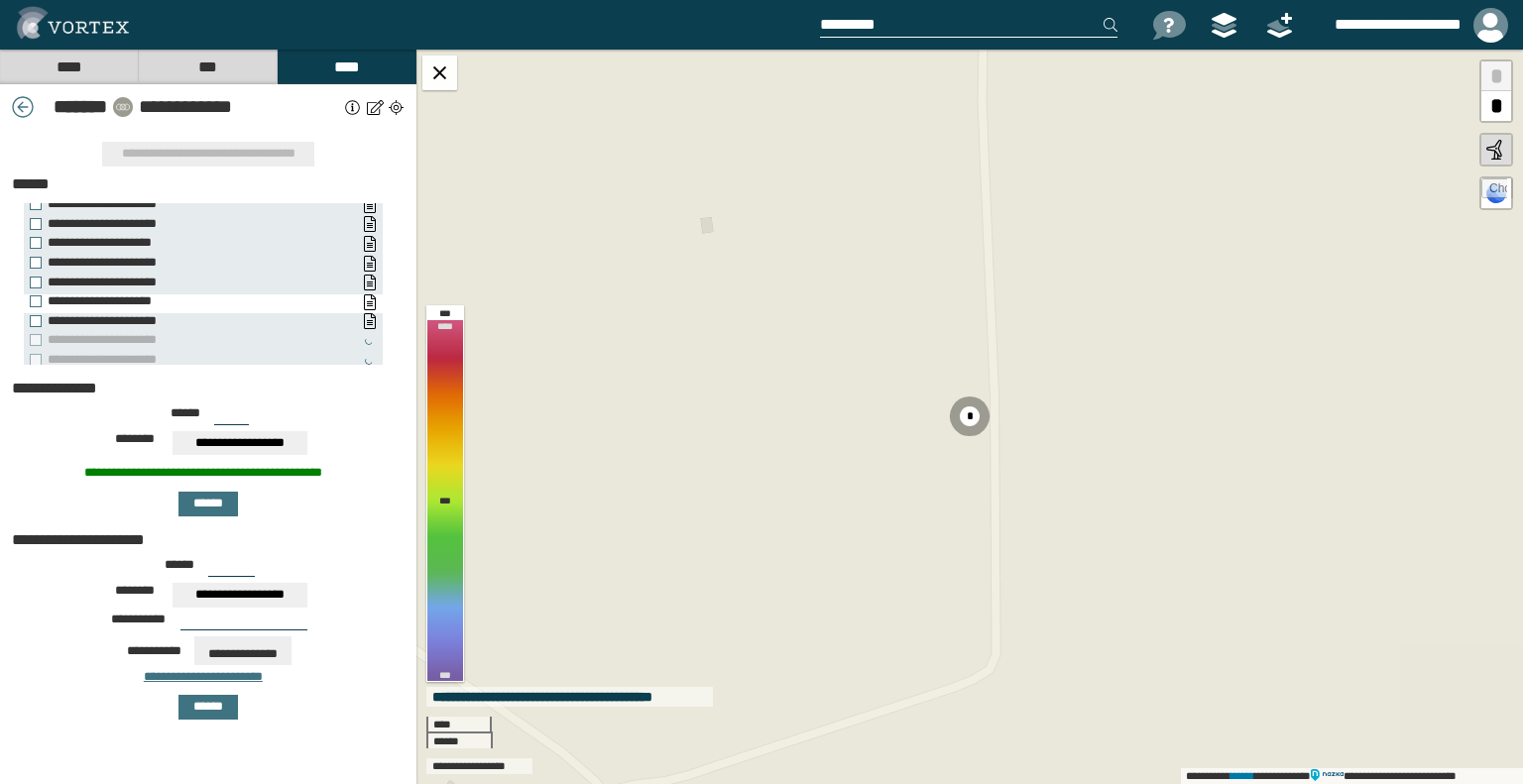 scroll, scrollTop: 59, scrollLeft: 0, axis: vertical 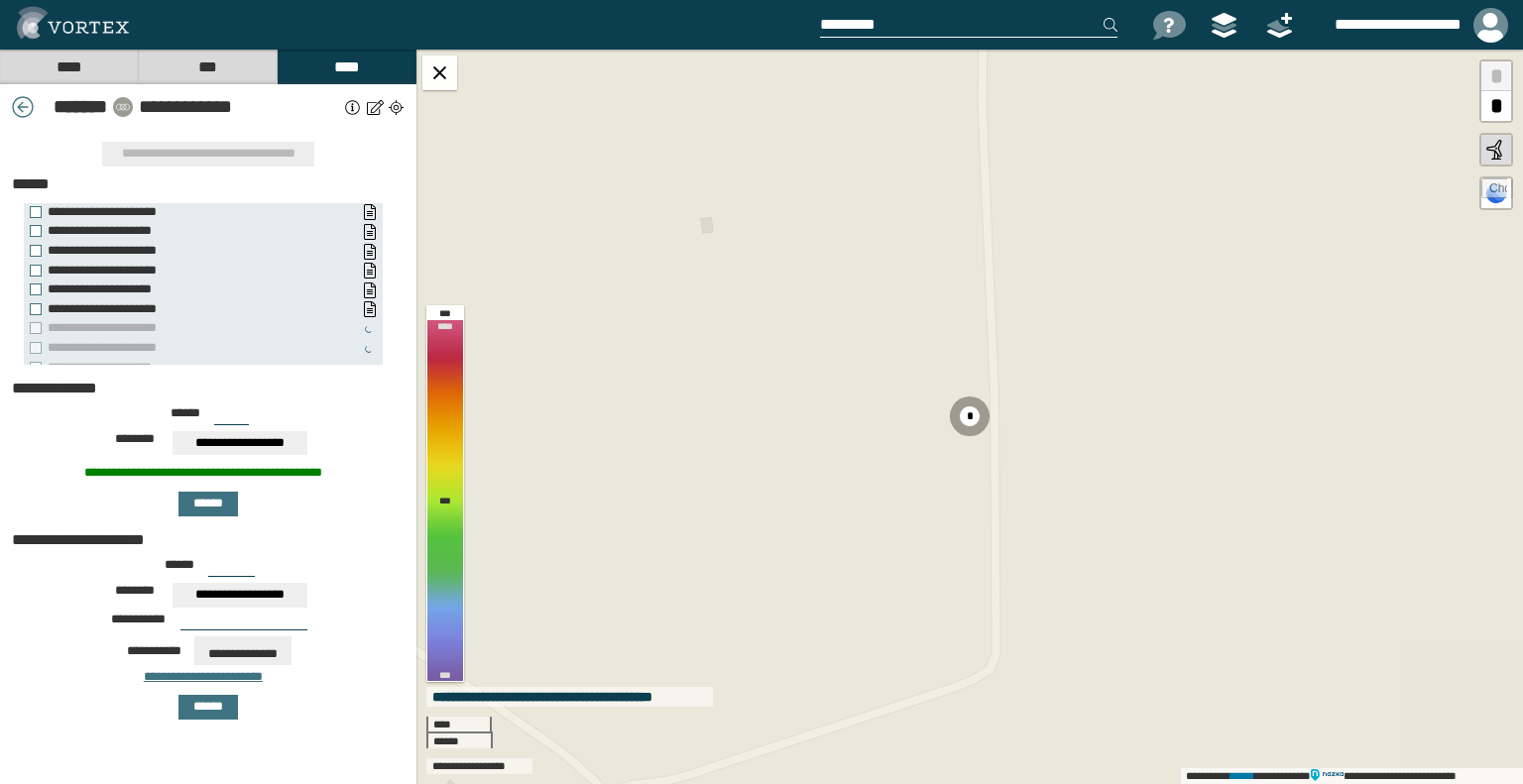 click at bounding box center [23, 107] 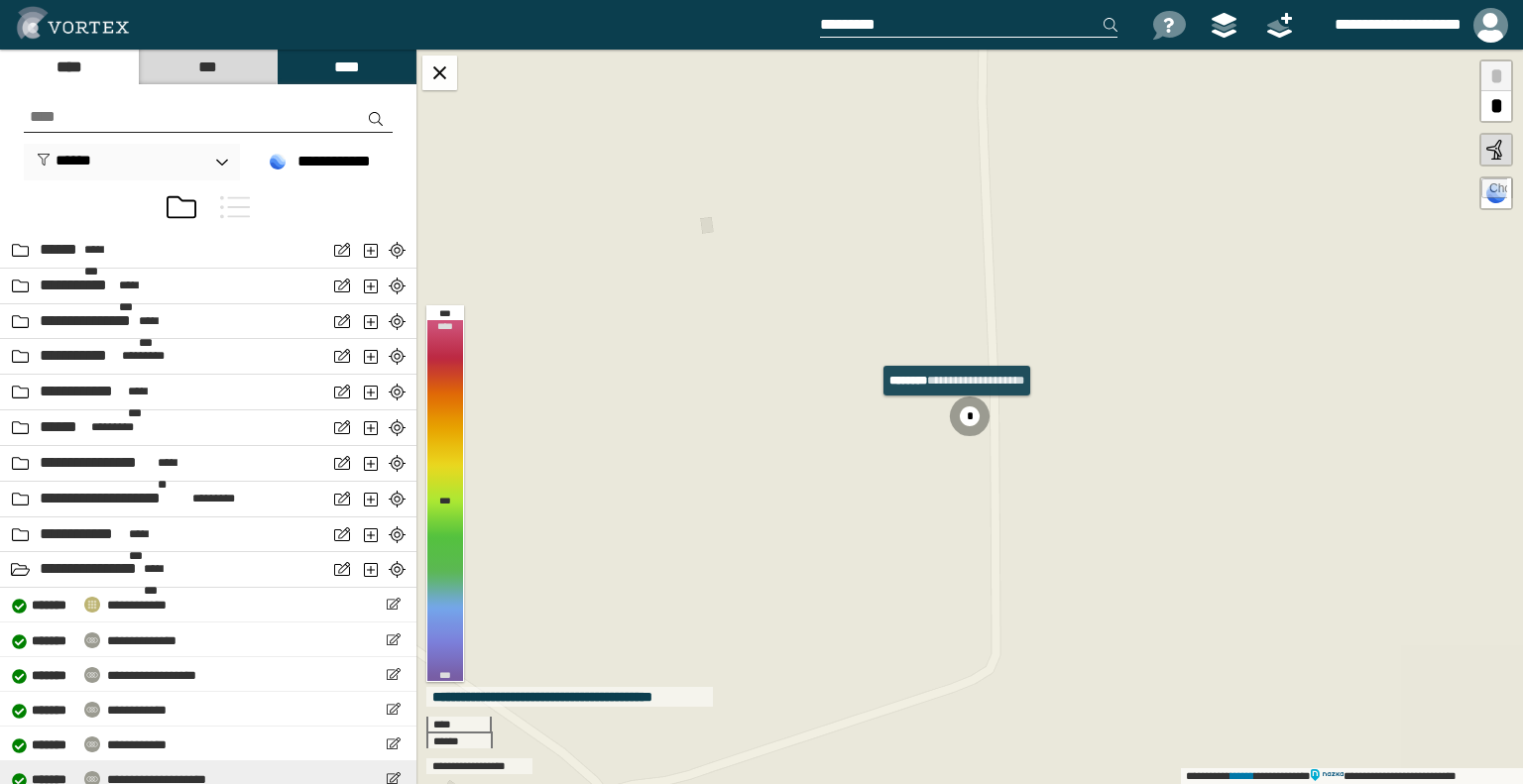 scroll, scrollTop: 595, scrollLeft: 0, axis: vertical 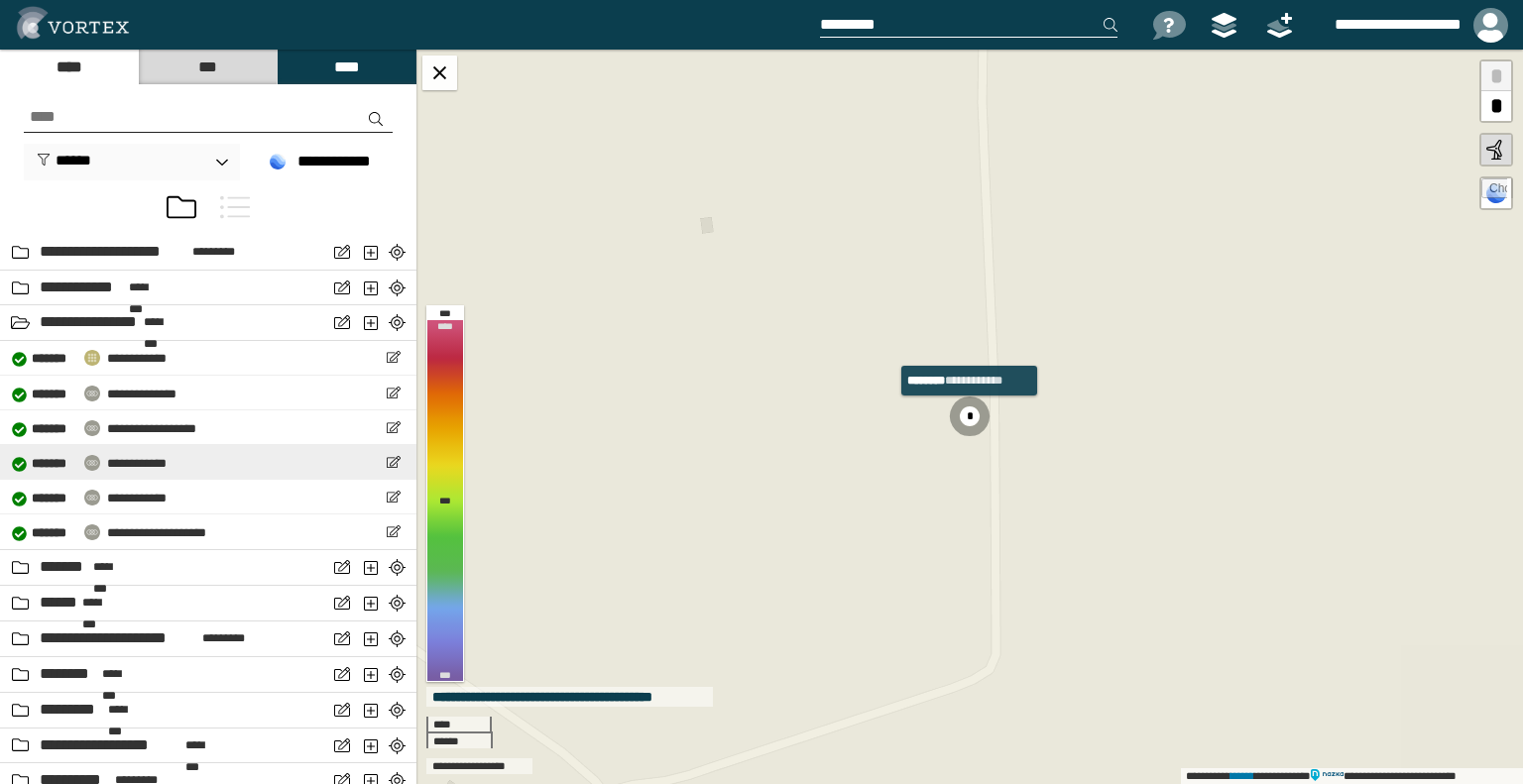 click on "[FIRST] [LAST] [STREET] [CITY], [STATE] [ZIPCODE] [COUNTRY] [PHONE] [EMAIL] [SSN] [DLN] [PASSPORT] [CCNUM] [DOB] [AGE] [ADDRESS] [COORDINATES]" at bounding box center [208, 462] 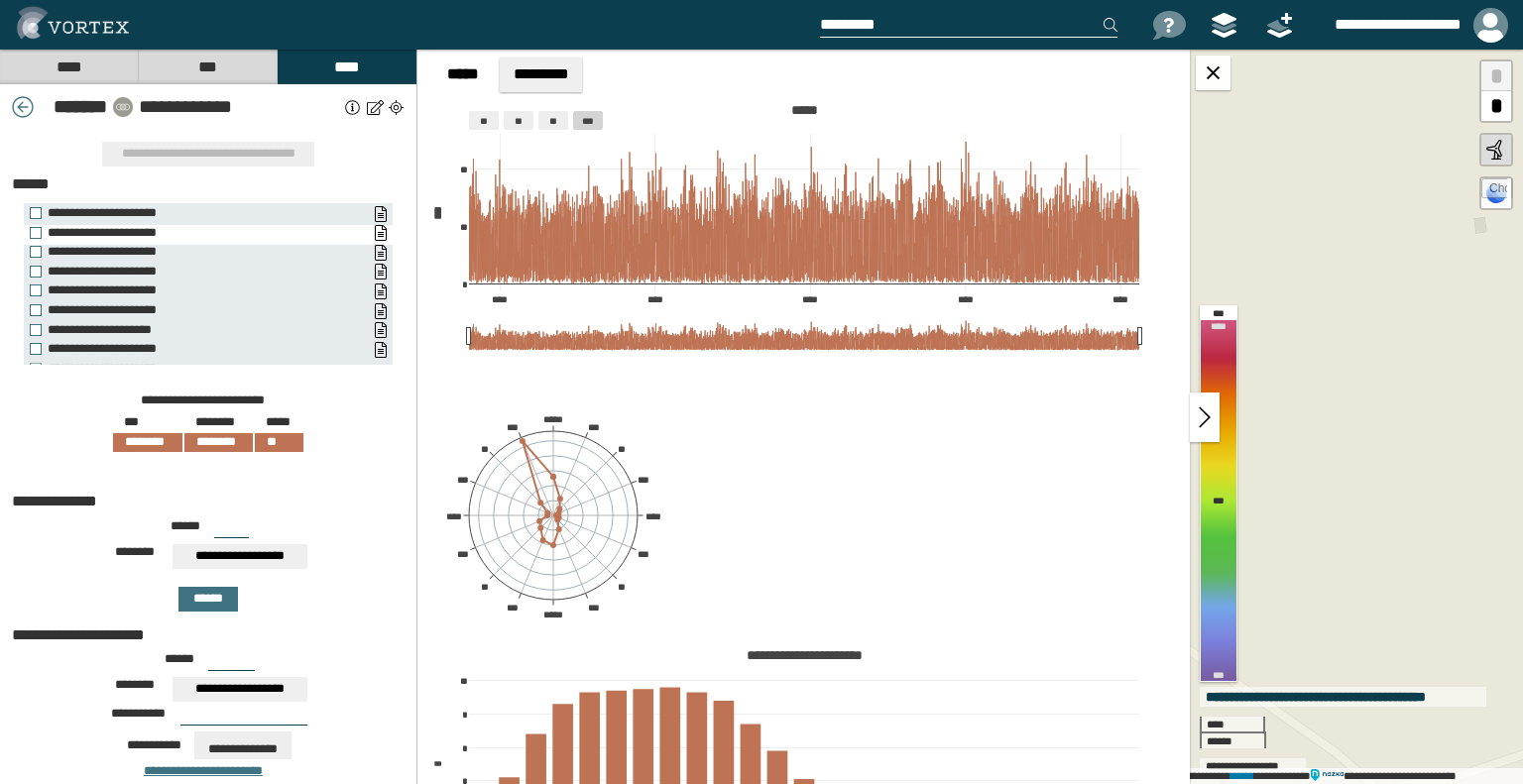 scroll, scrollTop: 43, scrollLeft: 0, axis: vertical 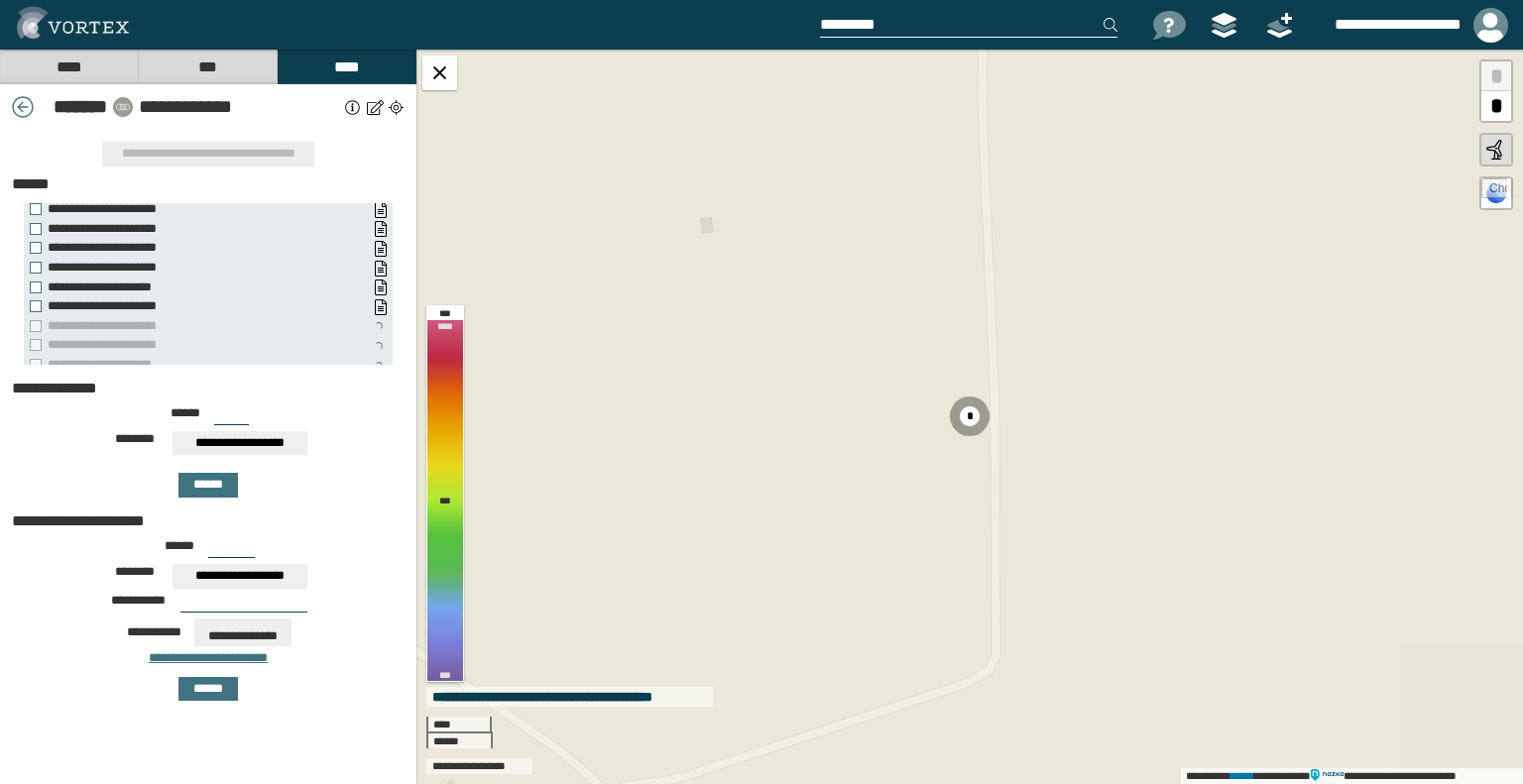 click at bounding box center (23, 107) 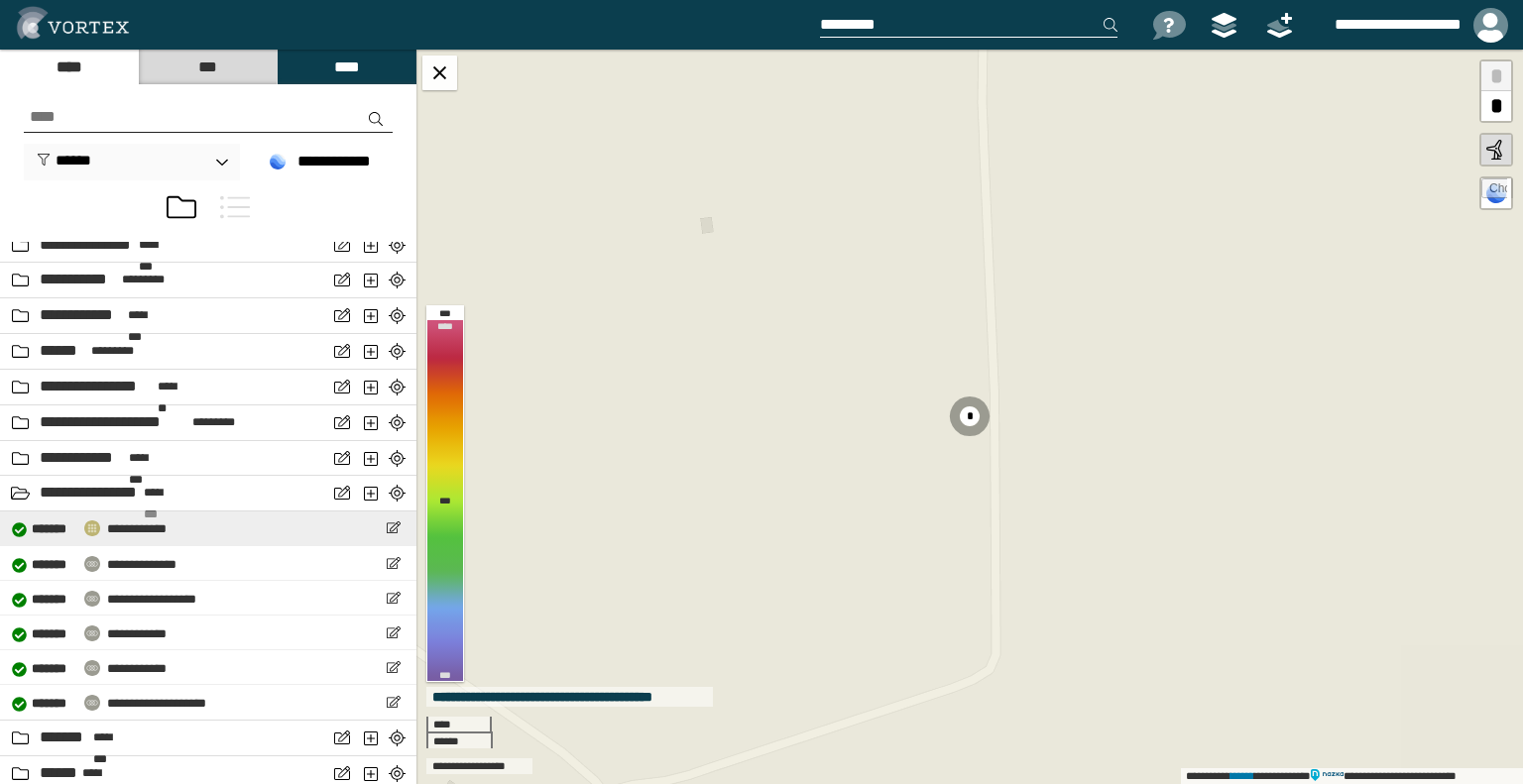 scroll, scrollTop: 694, scrollLeft: 0, axis: vertical 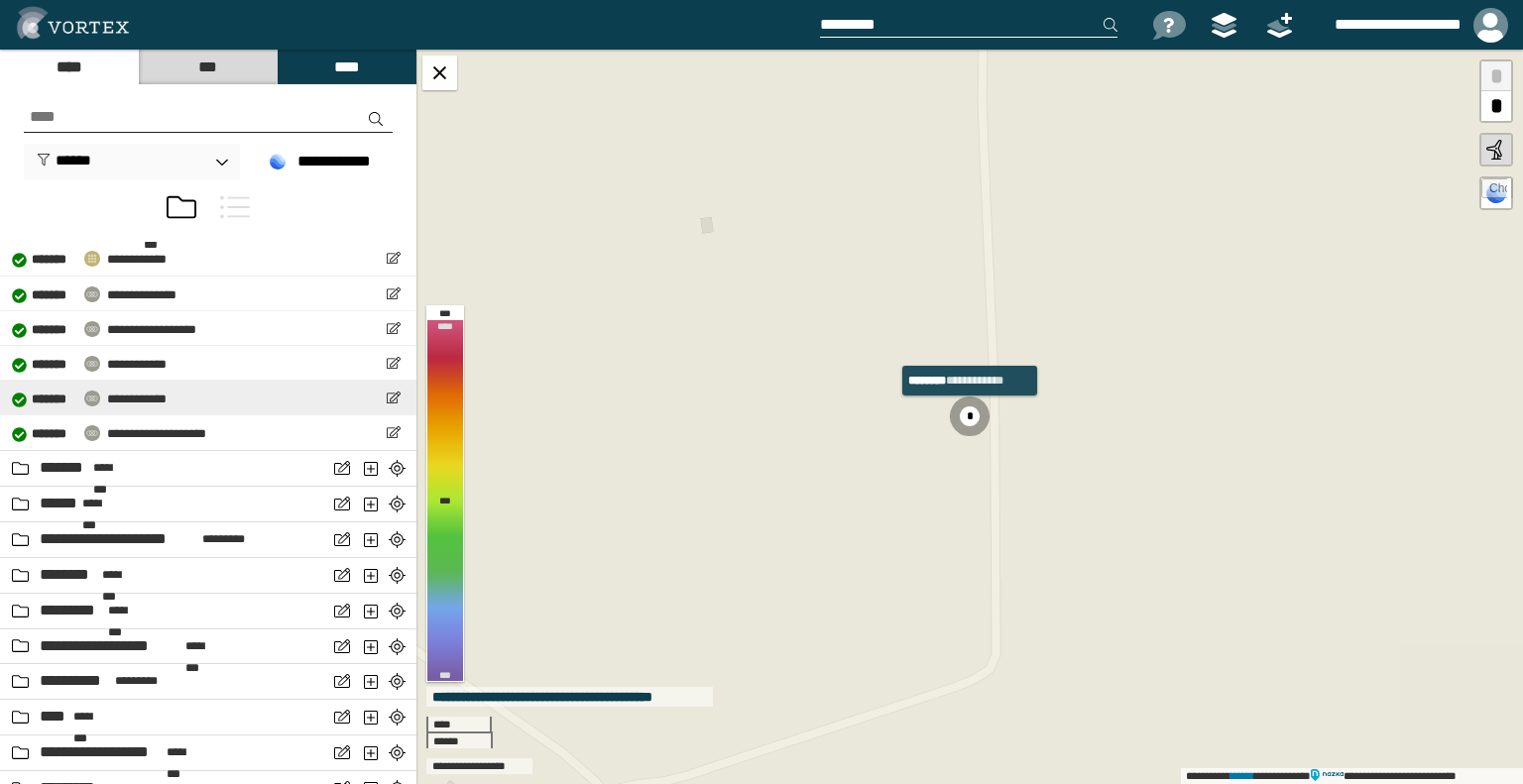 click on "[FIRST] [LAST] [STREET] [CITY], [STATE] [ZIPCODE] [COUNTRY] [PHONE] [EMAIL] [SSN] [DLN] [PASSPORT] [CCNUM] [DOB] [AGE] [ADDRESS] [COORDINATES]" at bounding box center (208, 397) 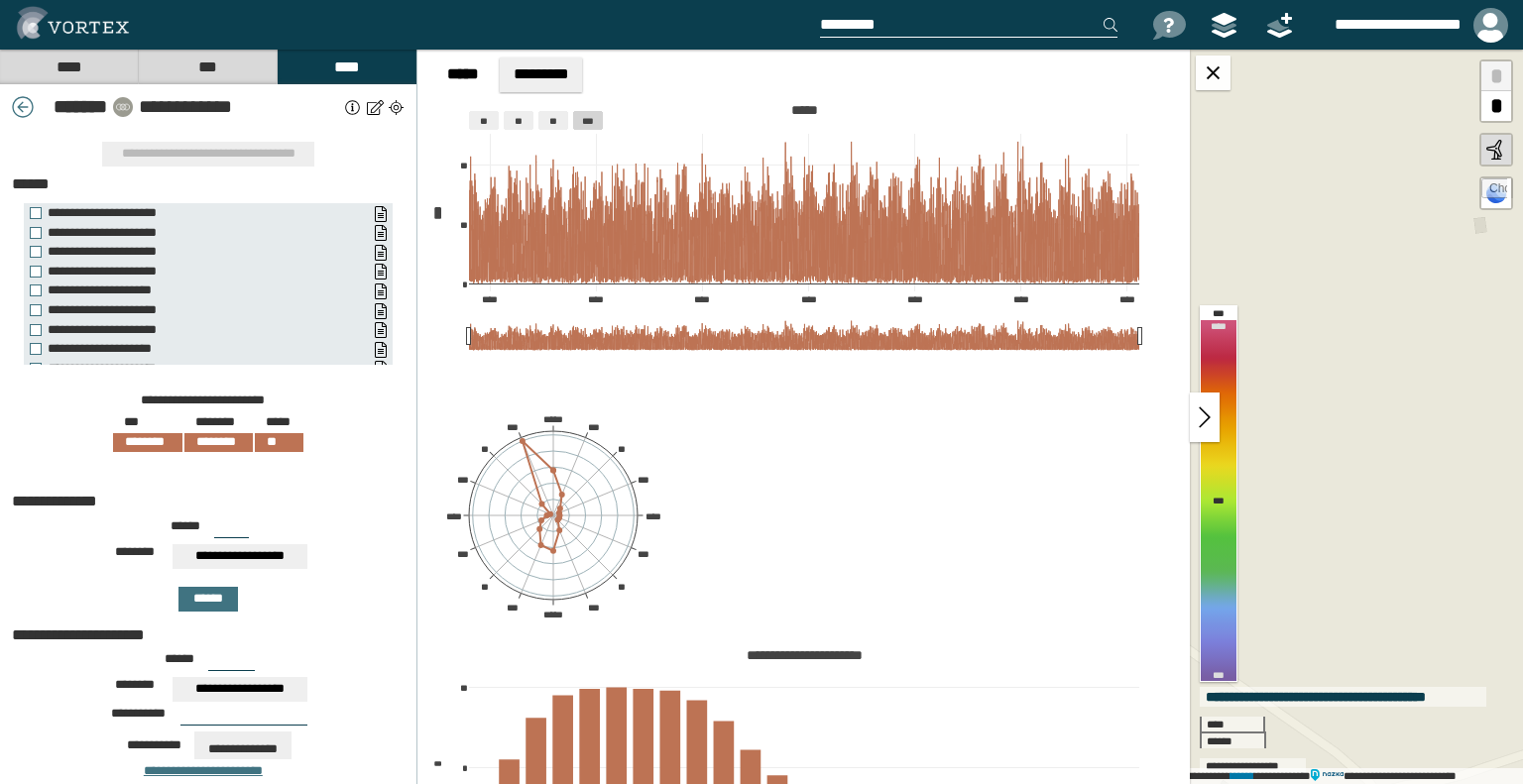 scroll, scrollTop: 59, scrollLeft: 0, axis: vertical 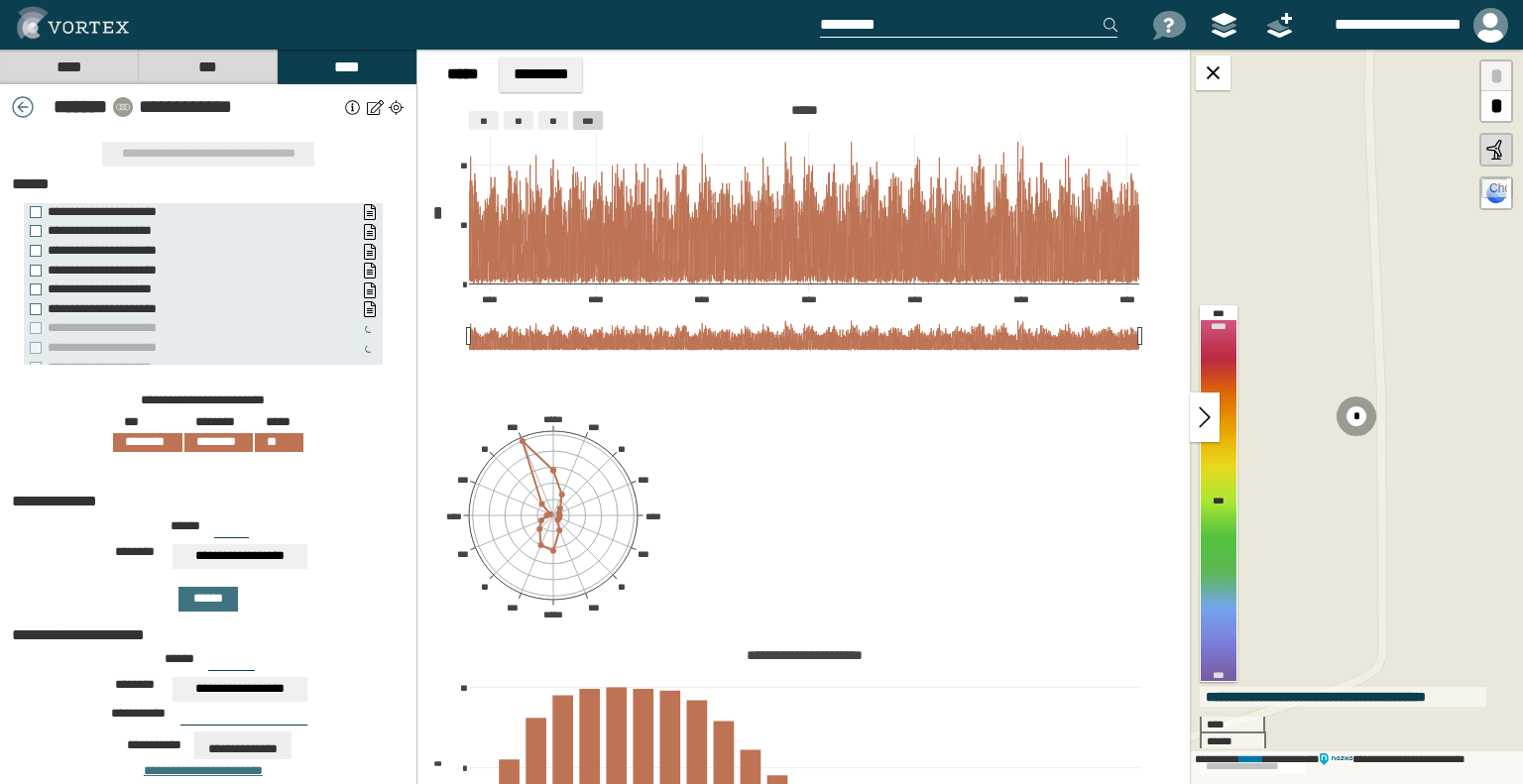click at bounding box center (23, 107) 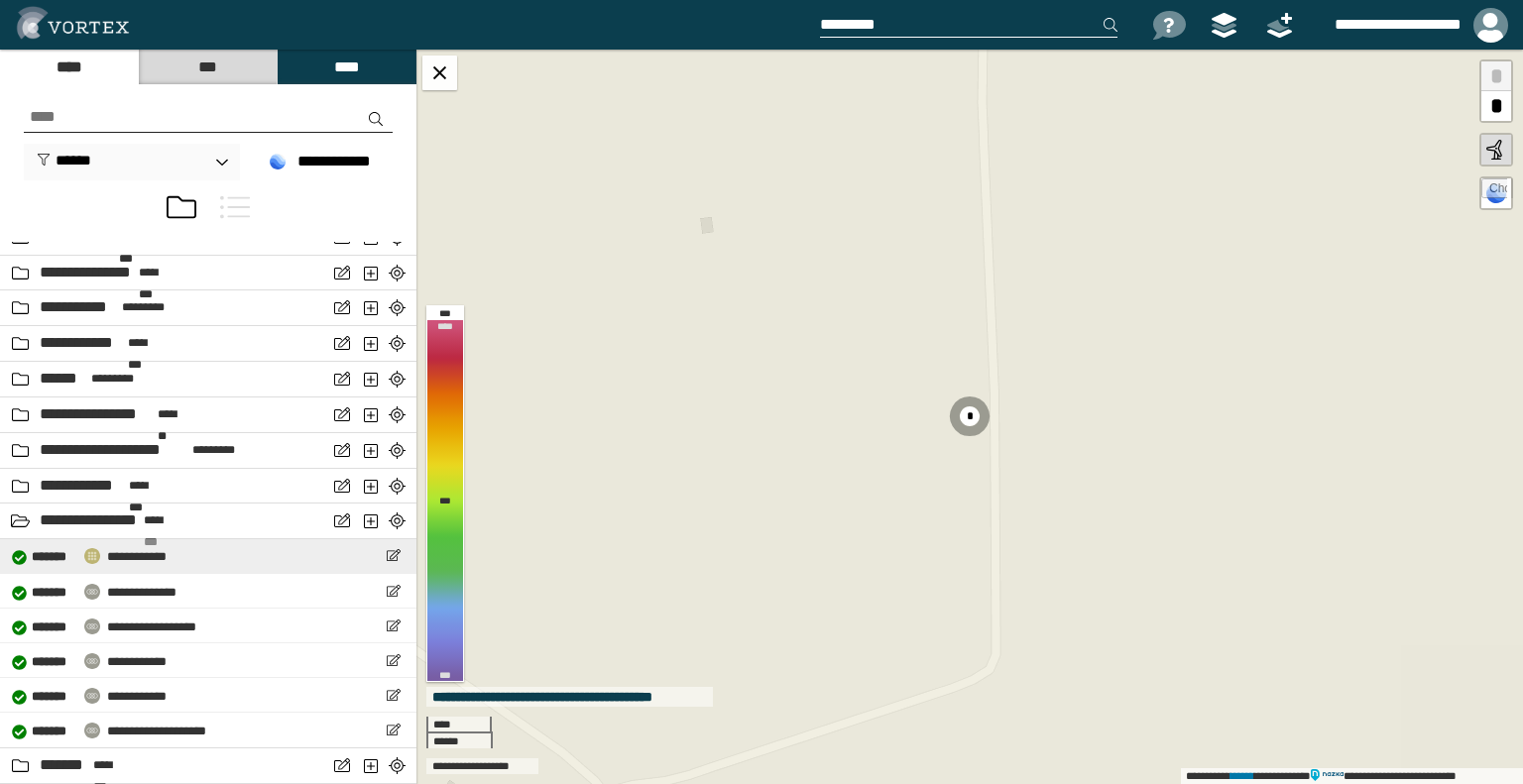 scroll, scrollTop: 496, scrollLeft: 0, axis: vertical 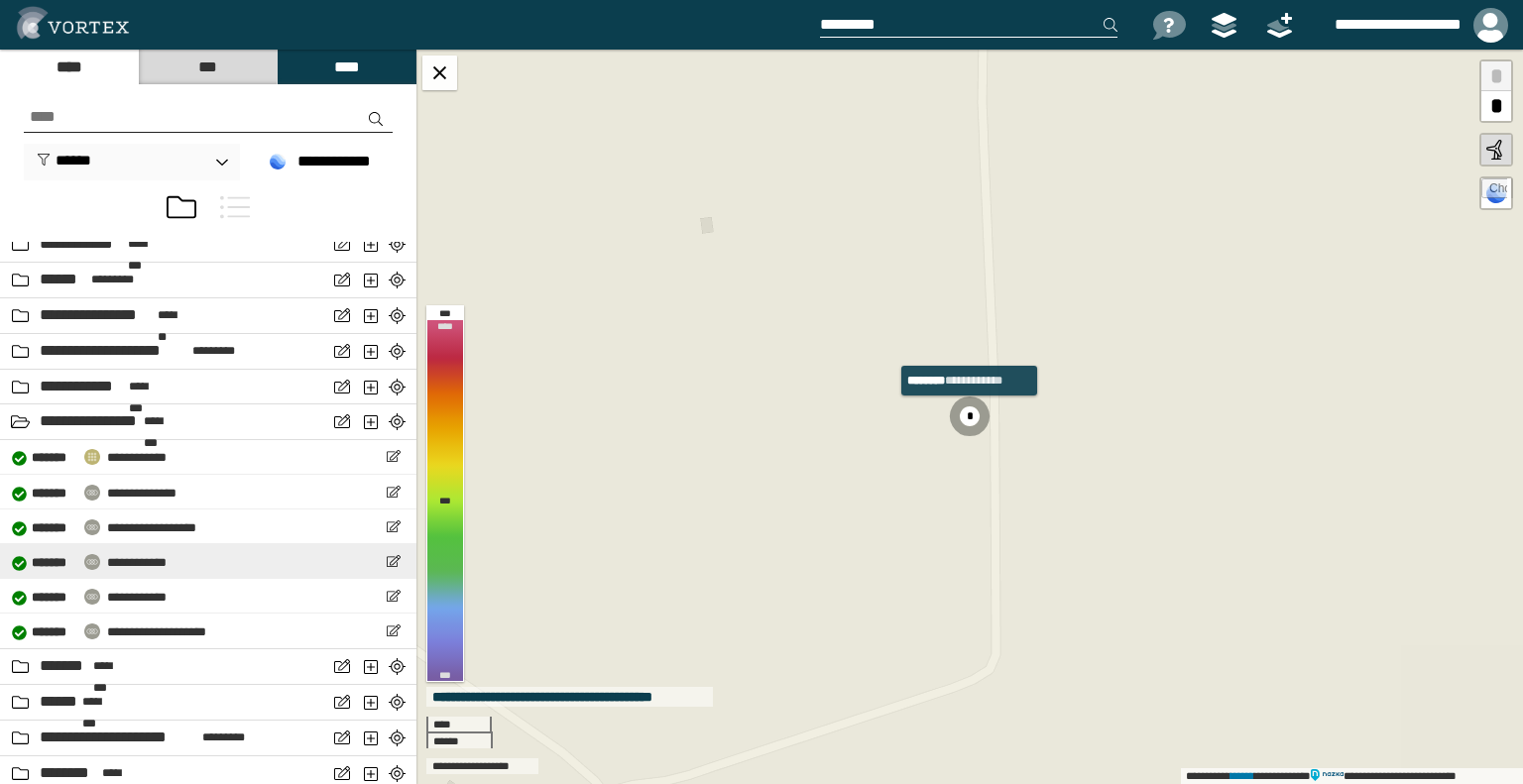 click on "**********" at bounding box center (137, 562) 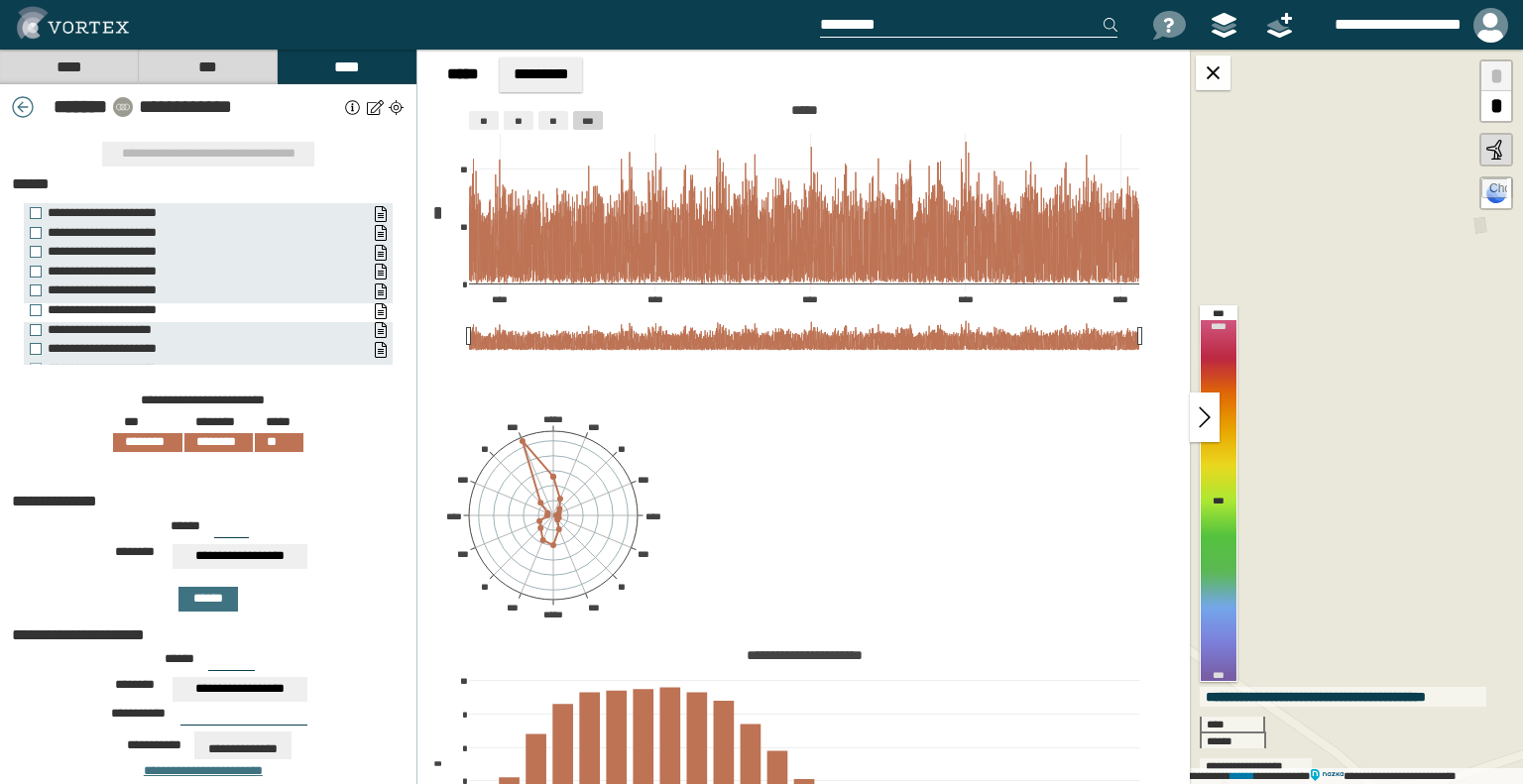 scroll, scrollTop: 43, scrollLeft: 0, axis: vertical 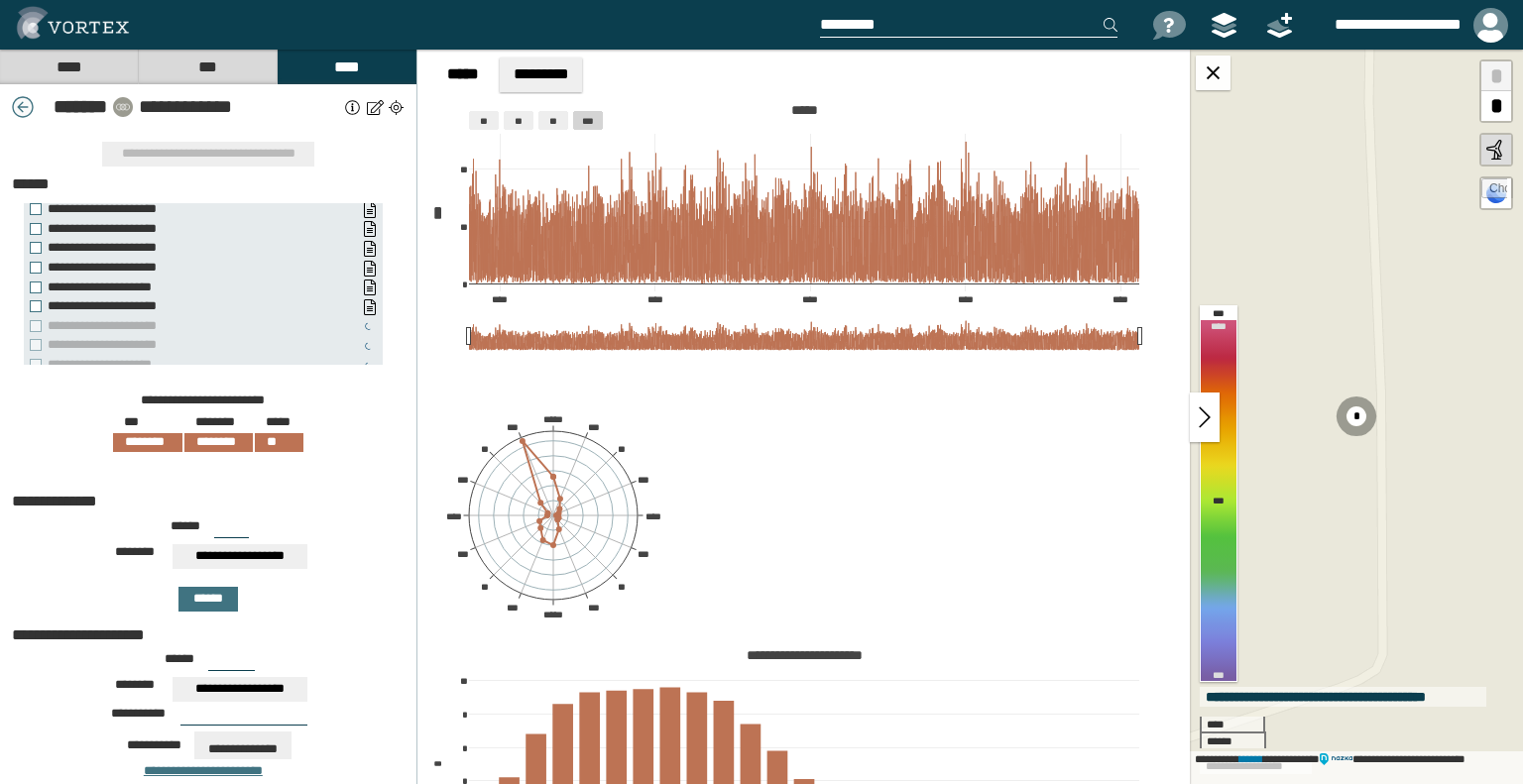 click at bounding box center [23, 107] 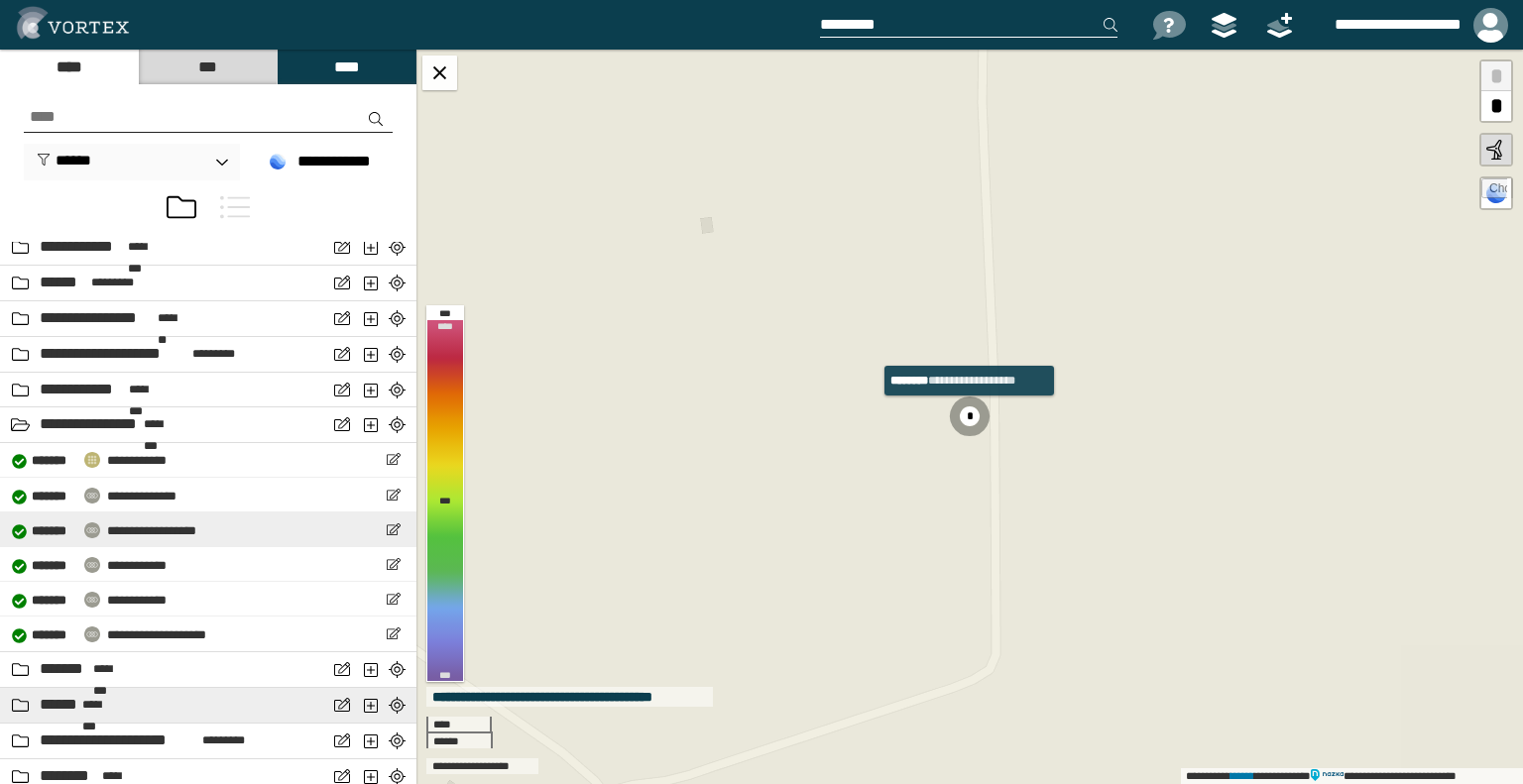scroll, scrollTop: 496, scrollLeft: 0, axis: vertical 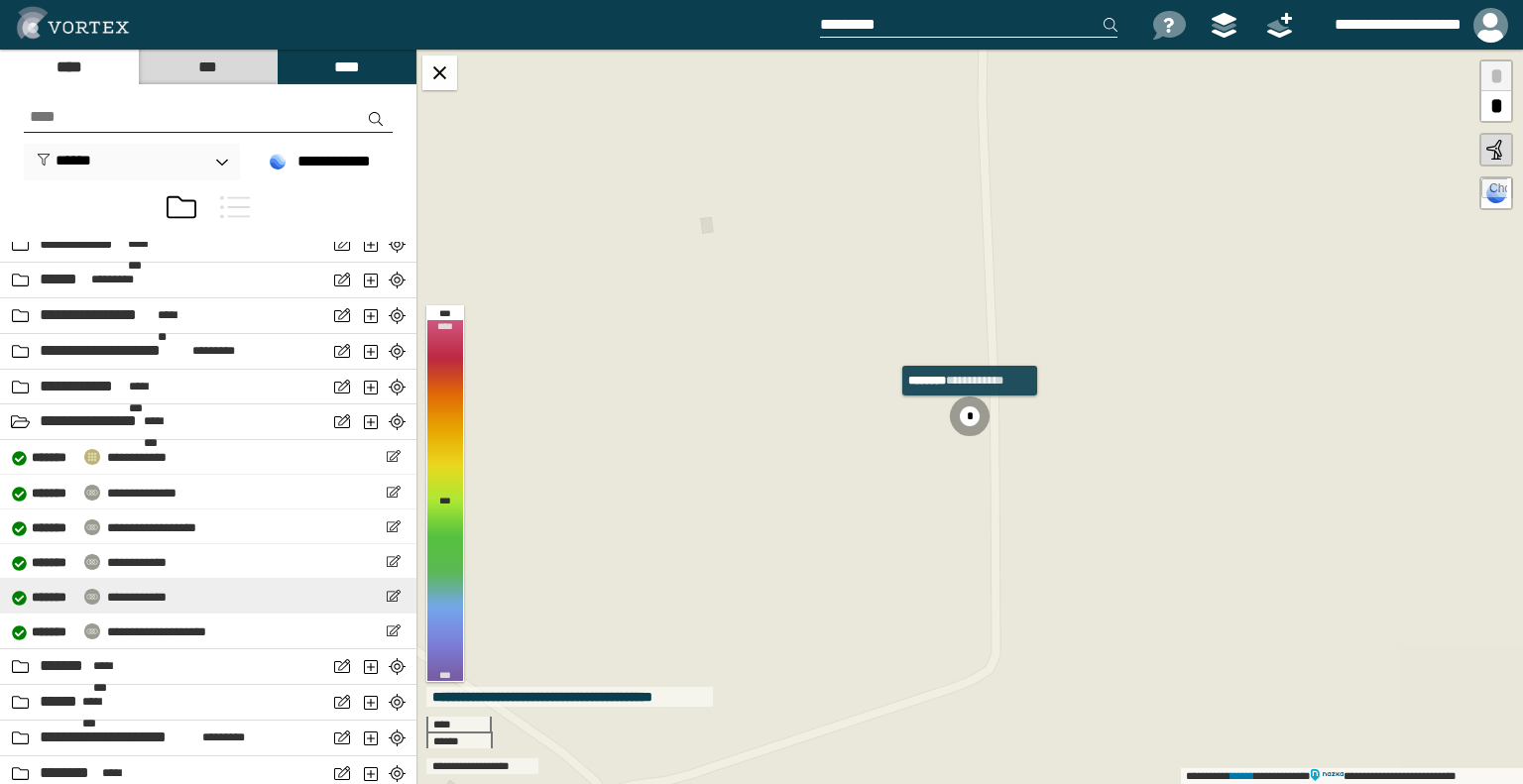 click on "**********" at bounding box center (137, 597) 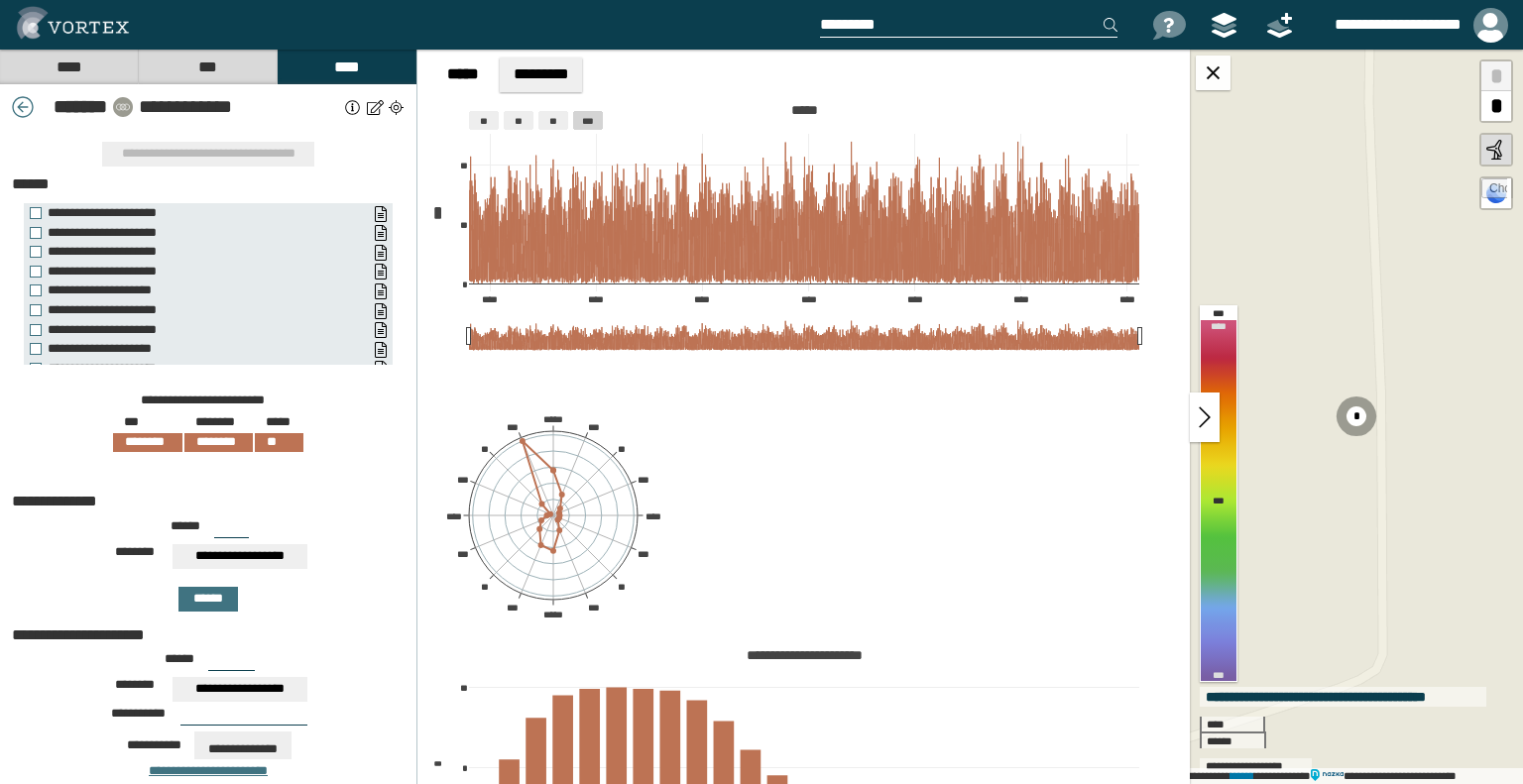 scroll, scrollTop: 59, scrollLeft: 0, axis: vertical 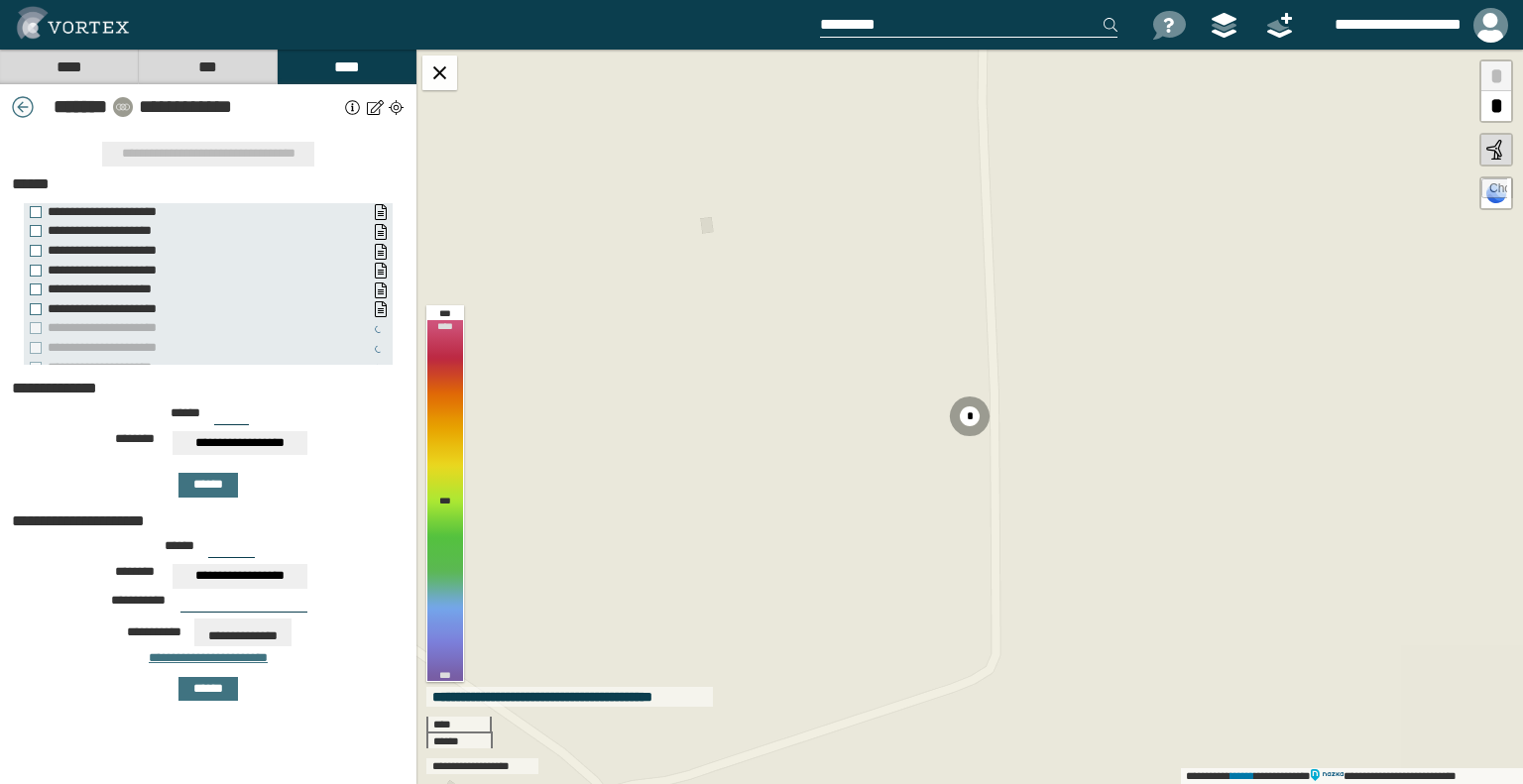 click at bounding box center [23, 107] 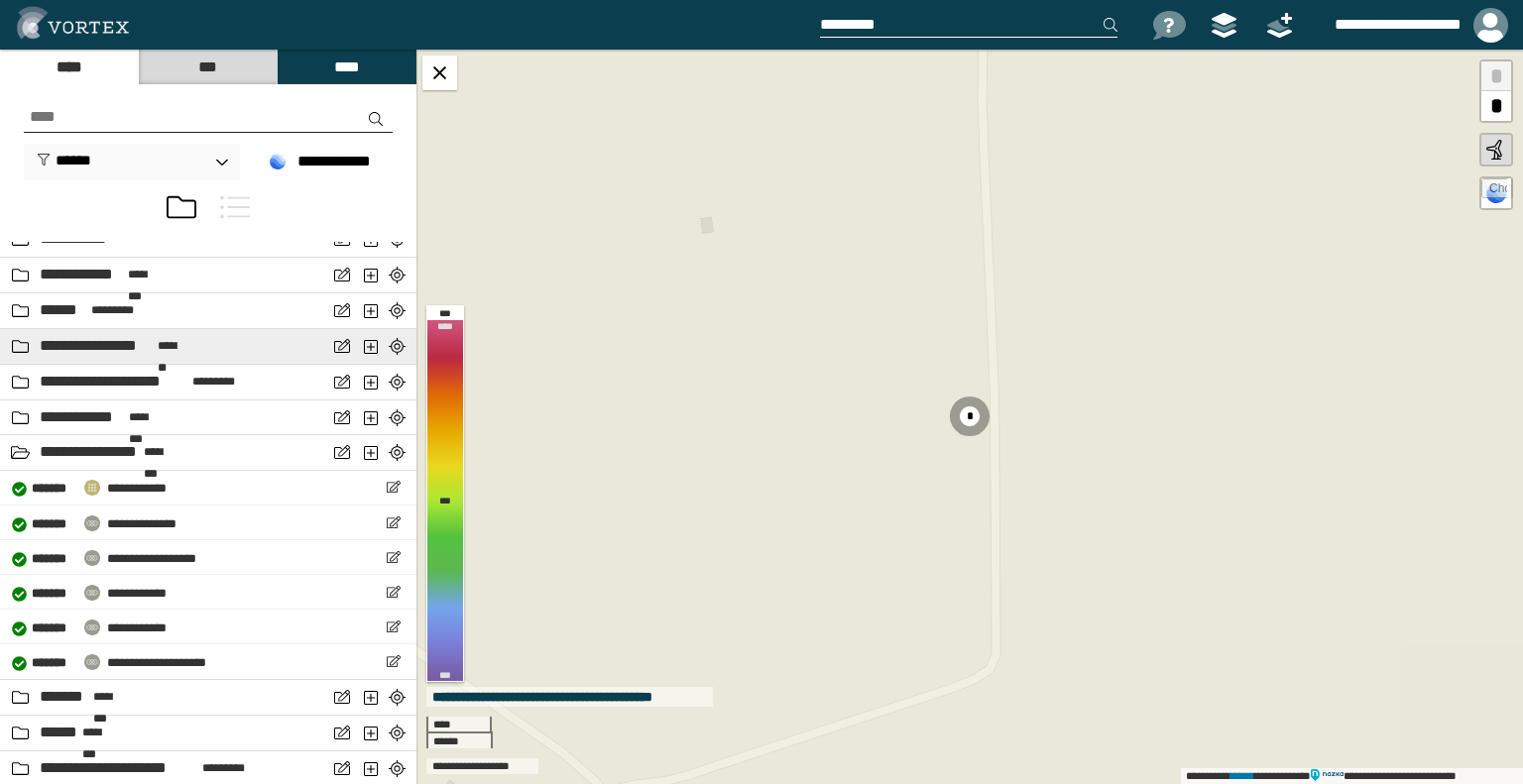 scroll, scrollTop: 747, scrollLeft: 0, axis: vertical 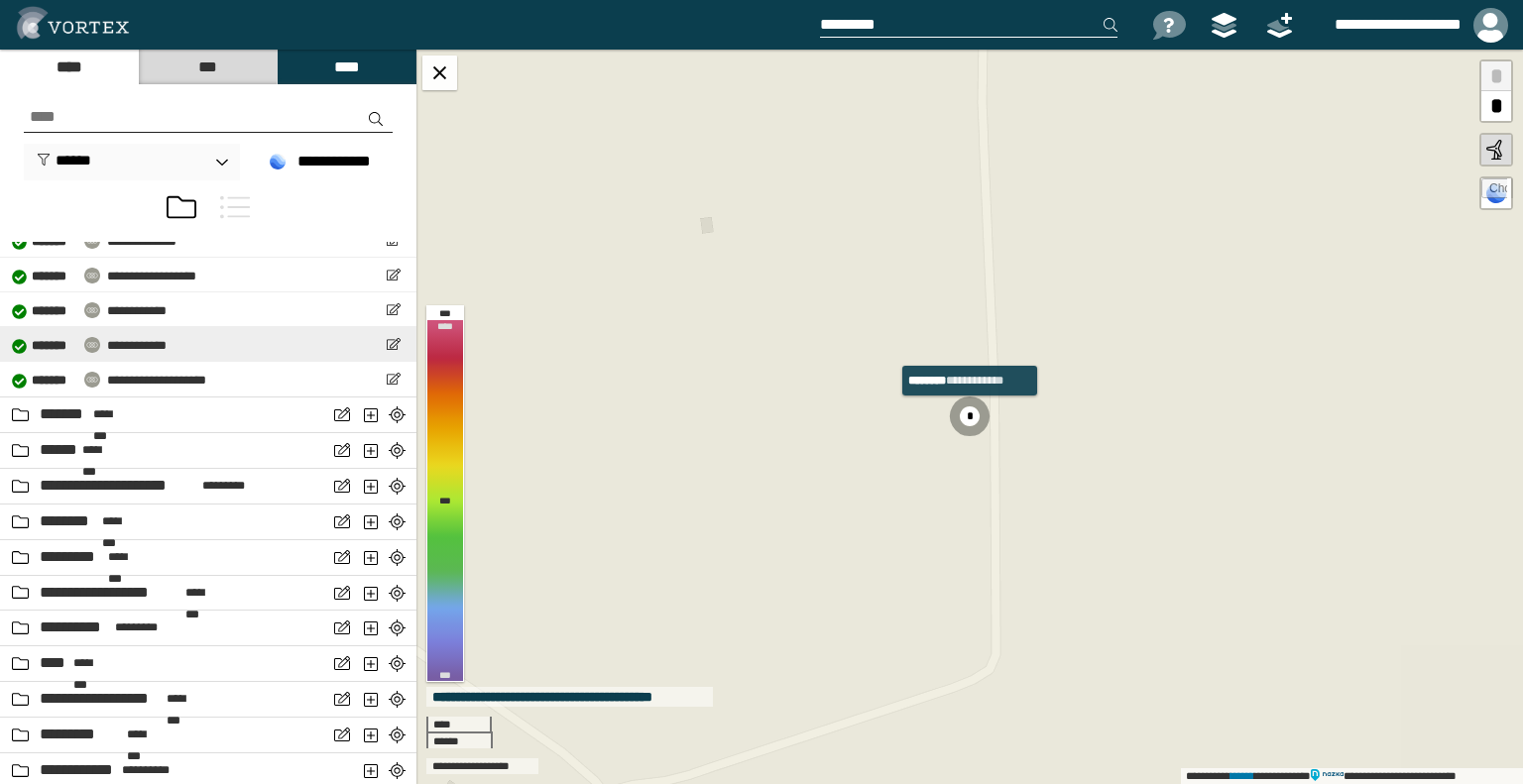 click on "**********" at bounding box center (137, 345) 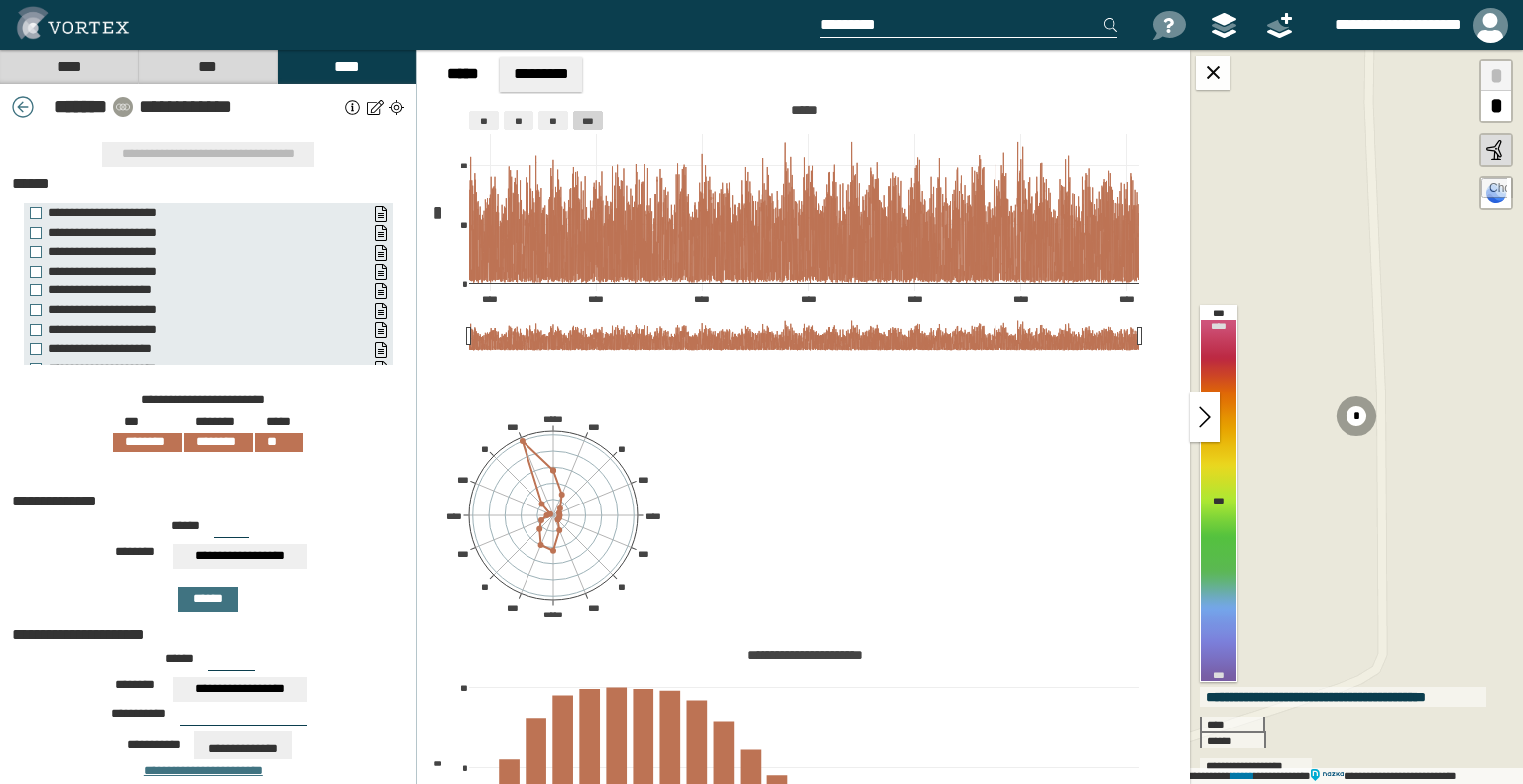 scroll, scrollTop: 59, scrollLeft: 0, axis: vertical 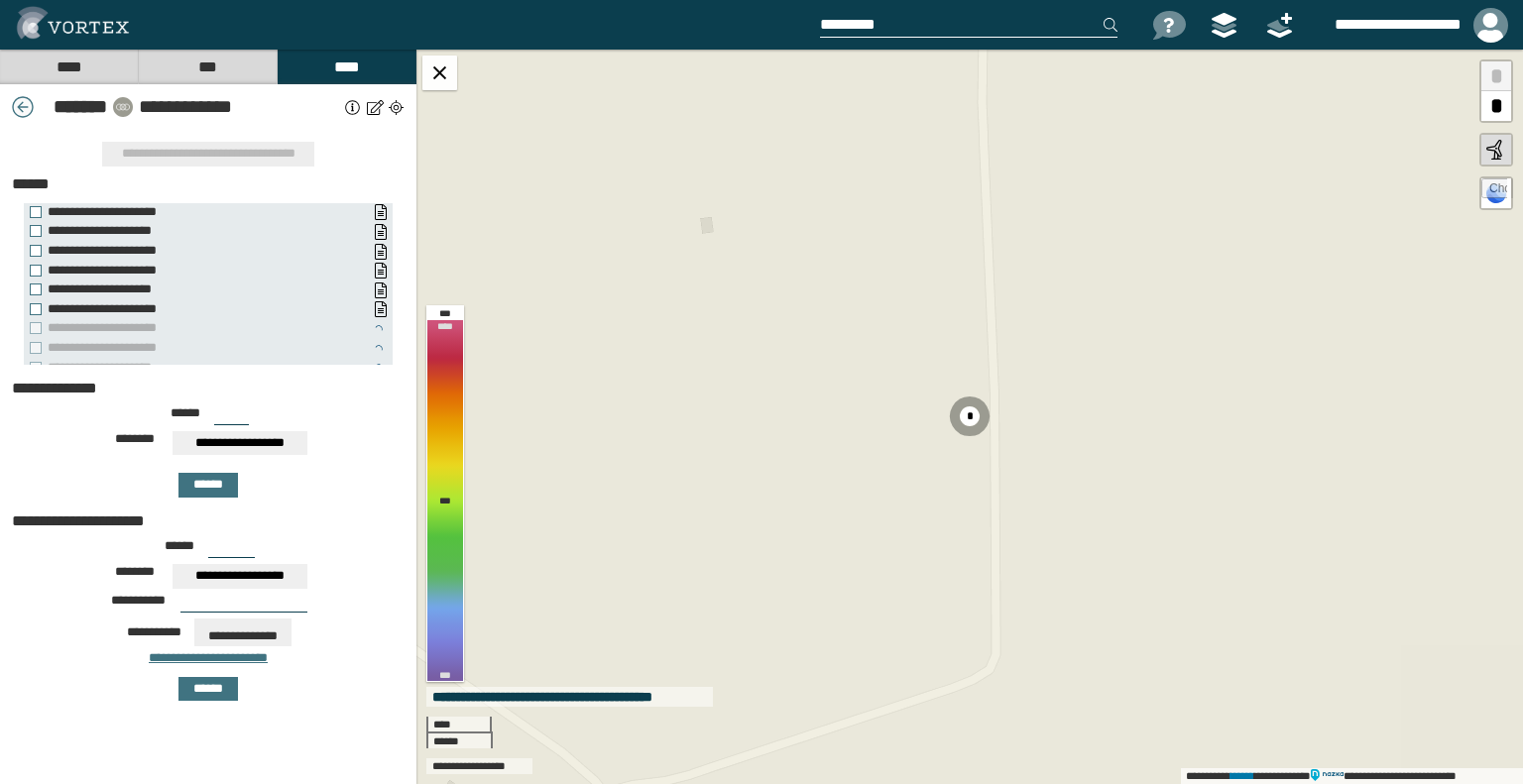 click at bounding box center (23, 107) 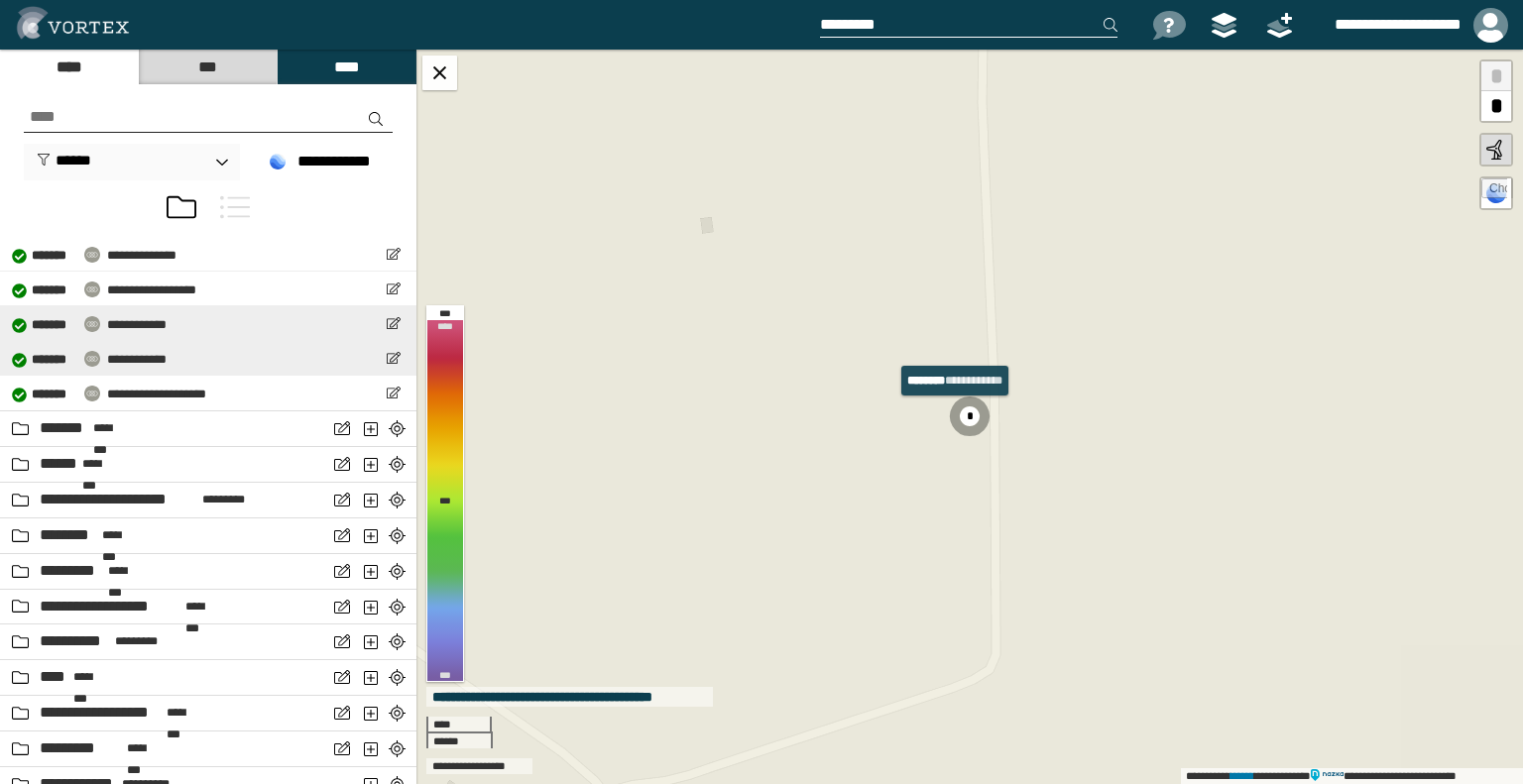 scroll, scrollTop: 747, scrollLeft: 0, axis: vertical 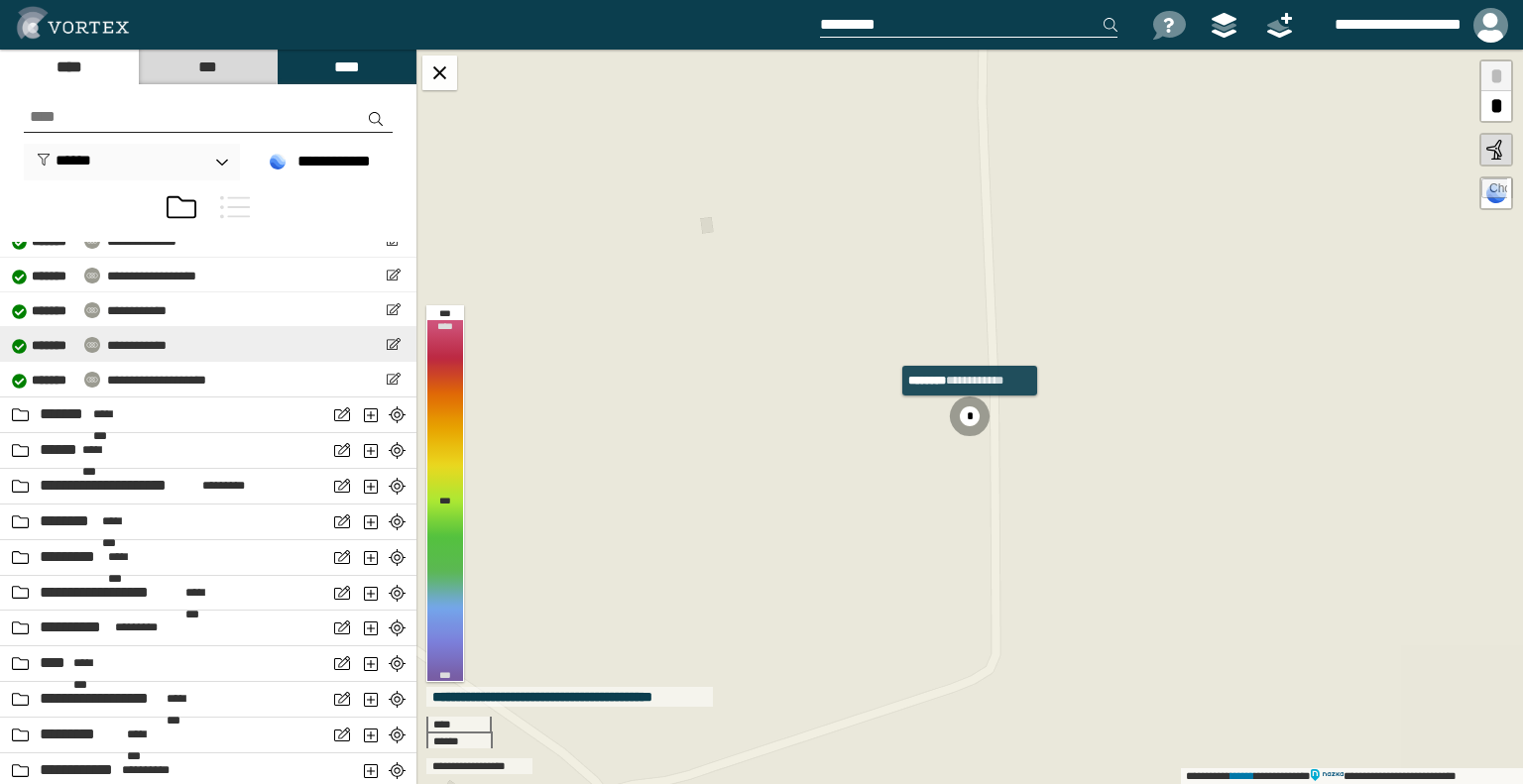 click on "[FIRST] [LAST] [STREET] [CITY], [STATE] [ZIPCODE] [COUNTRY] [PHONE] [EMAIL] [SSN] [DLN] [PASSPORT] [CCNUM] [DOB] [AGE] [ADDRESS] [COORDINATES]" at bounding box center (208, 344) 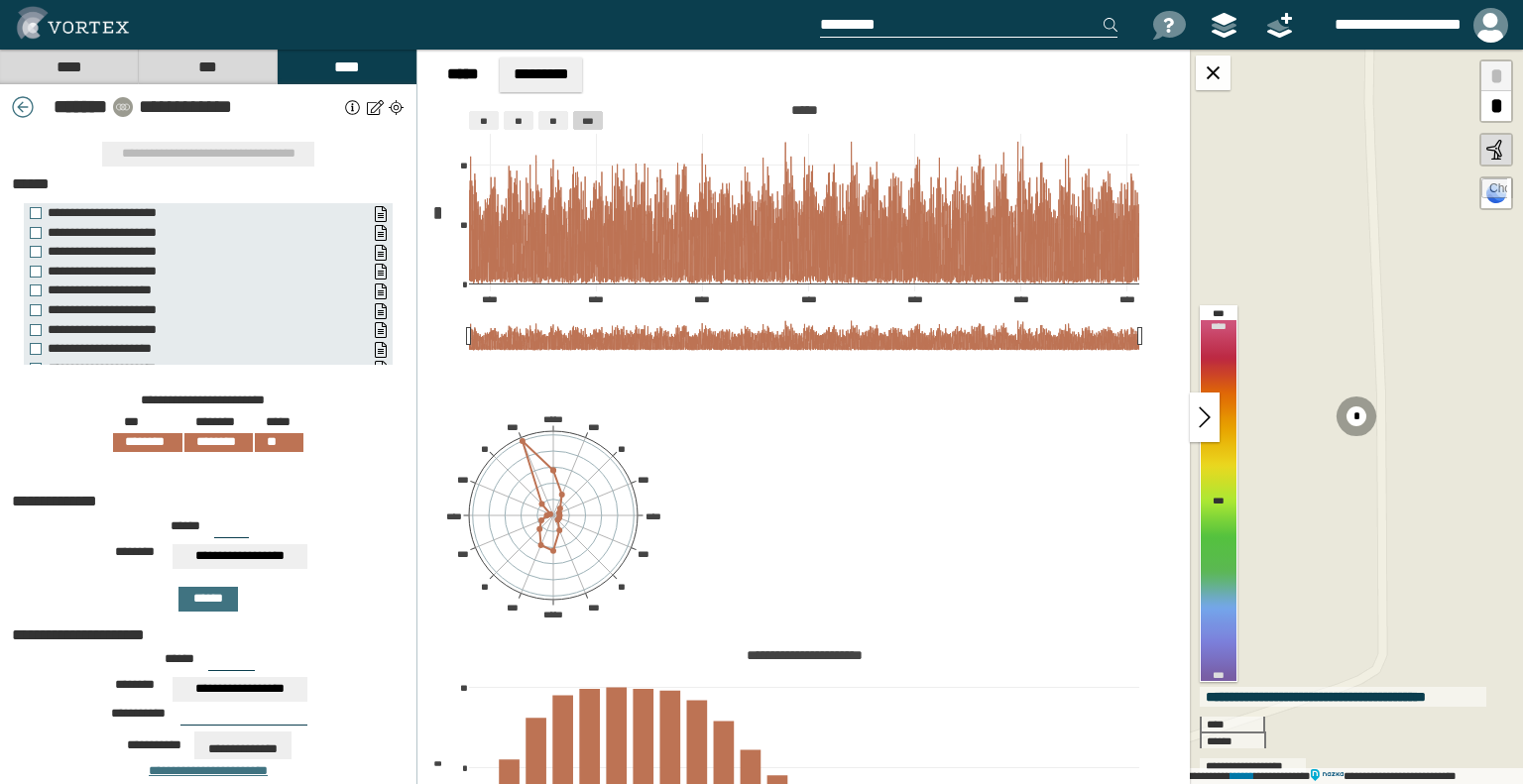 scroll, scrollTop: 94, scrollLeft: 0, axis: vertical 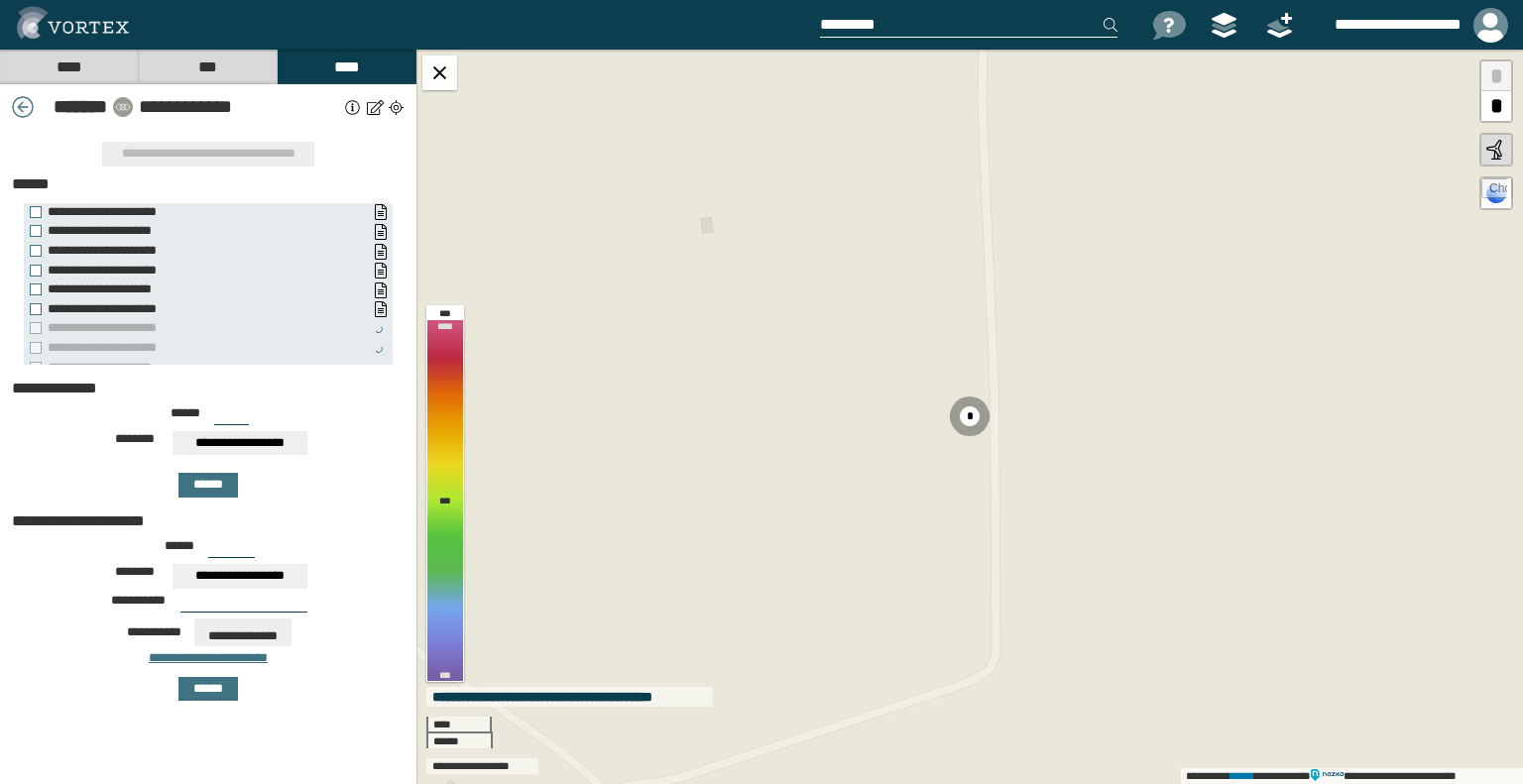 click at bounding box center (23, 107) 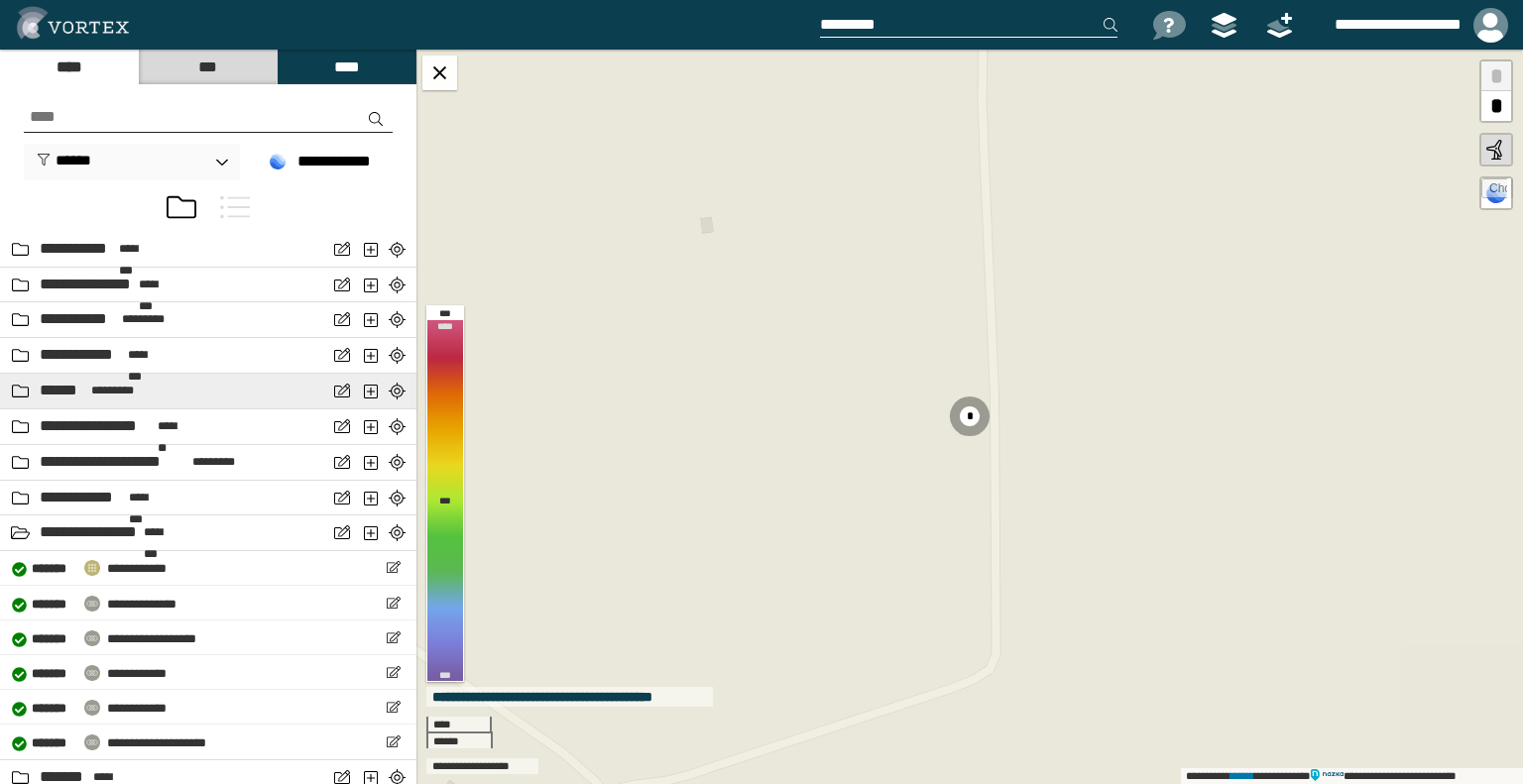 scroll, scrollTop: 396, scrollLeft: 0, axis: vertical 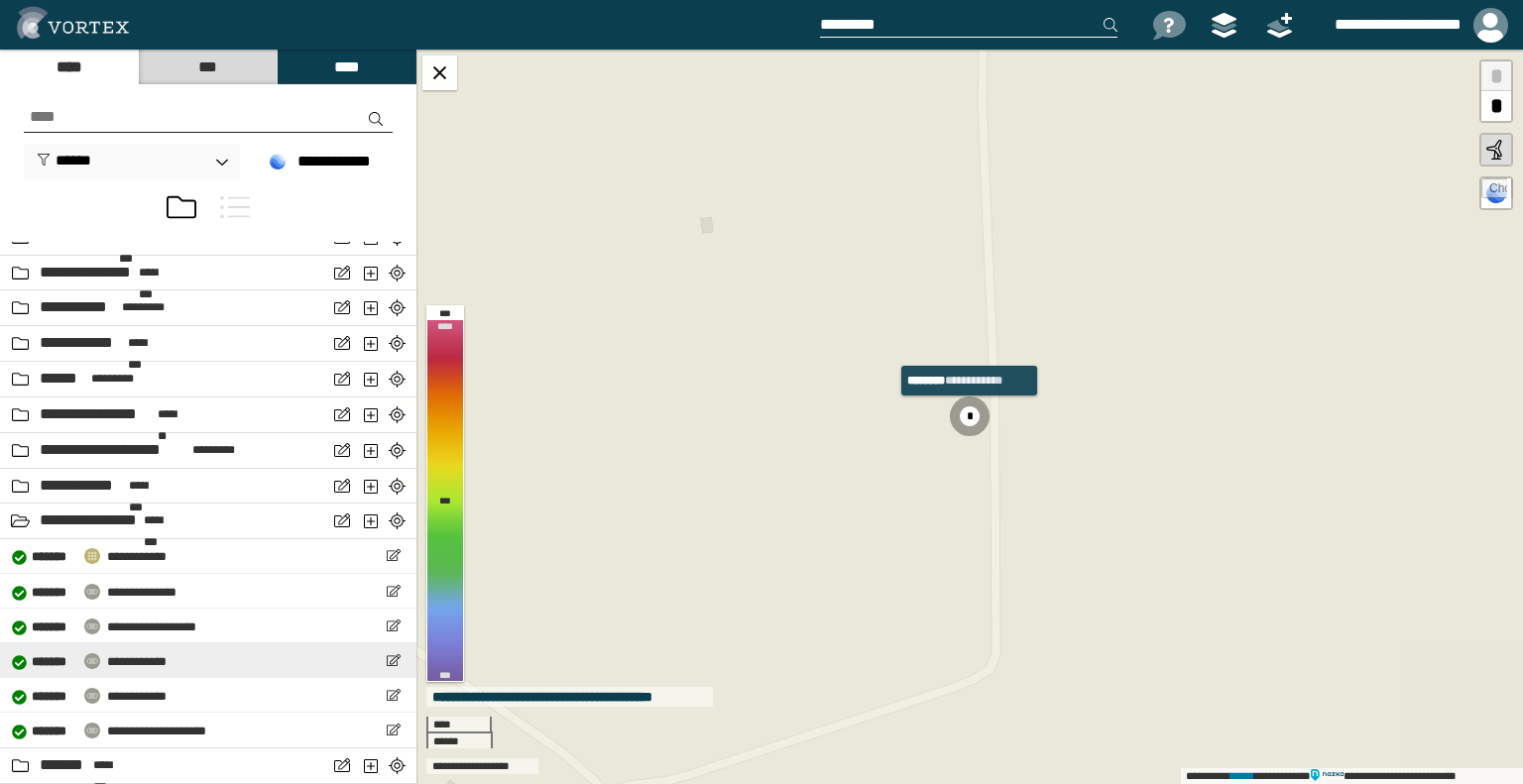 click on "**********" at bounding box center (137, 661) 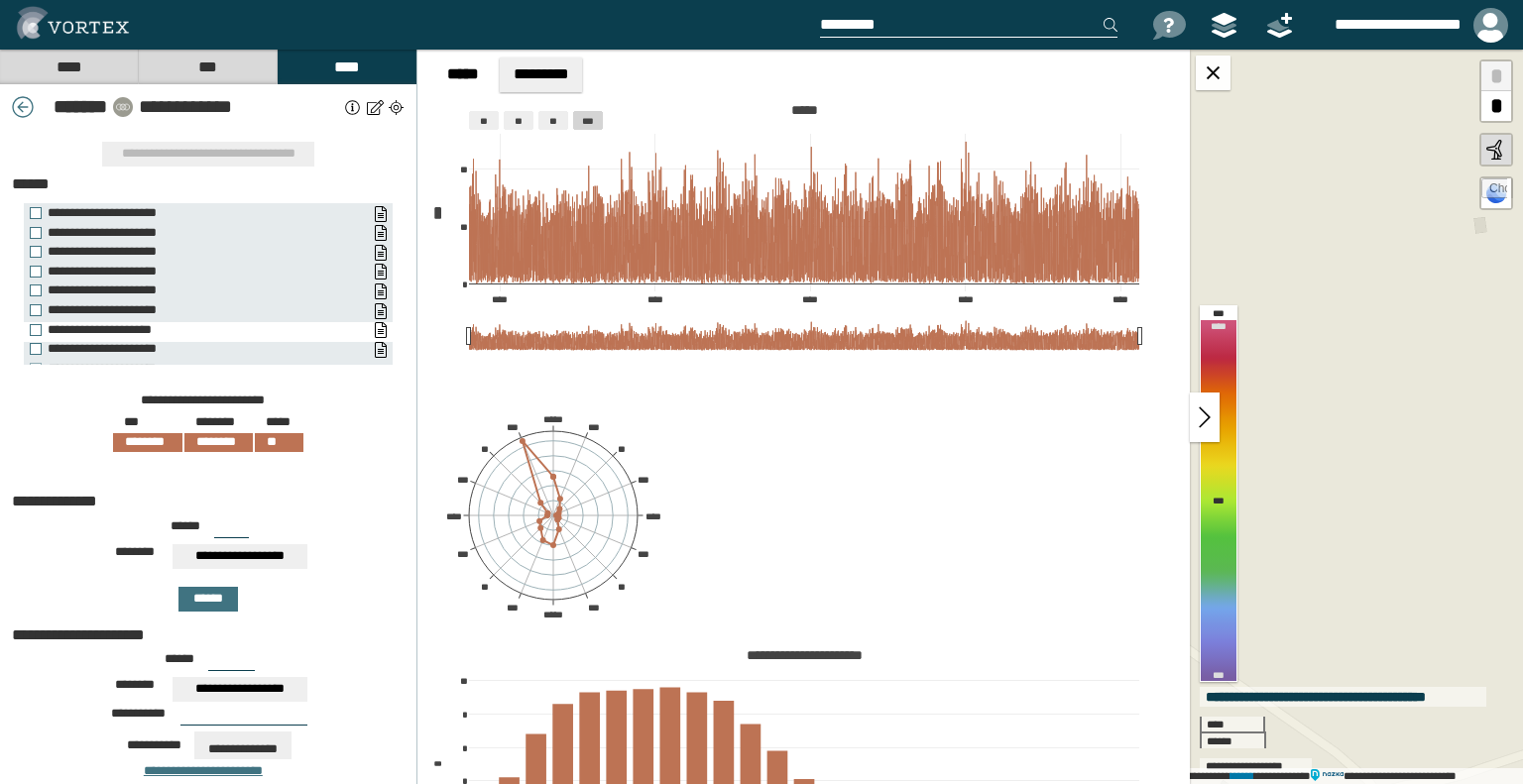 scroll, scrollTop: 43, scrollLeft: 0, axis: vertical 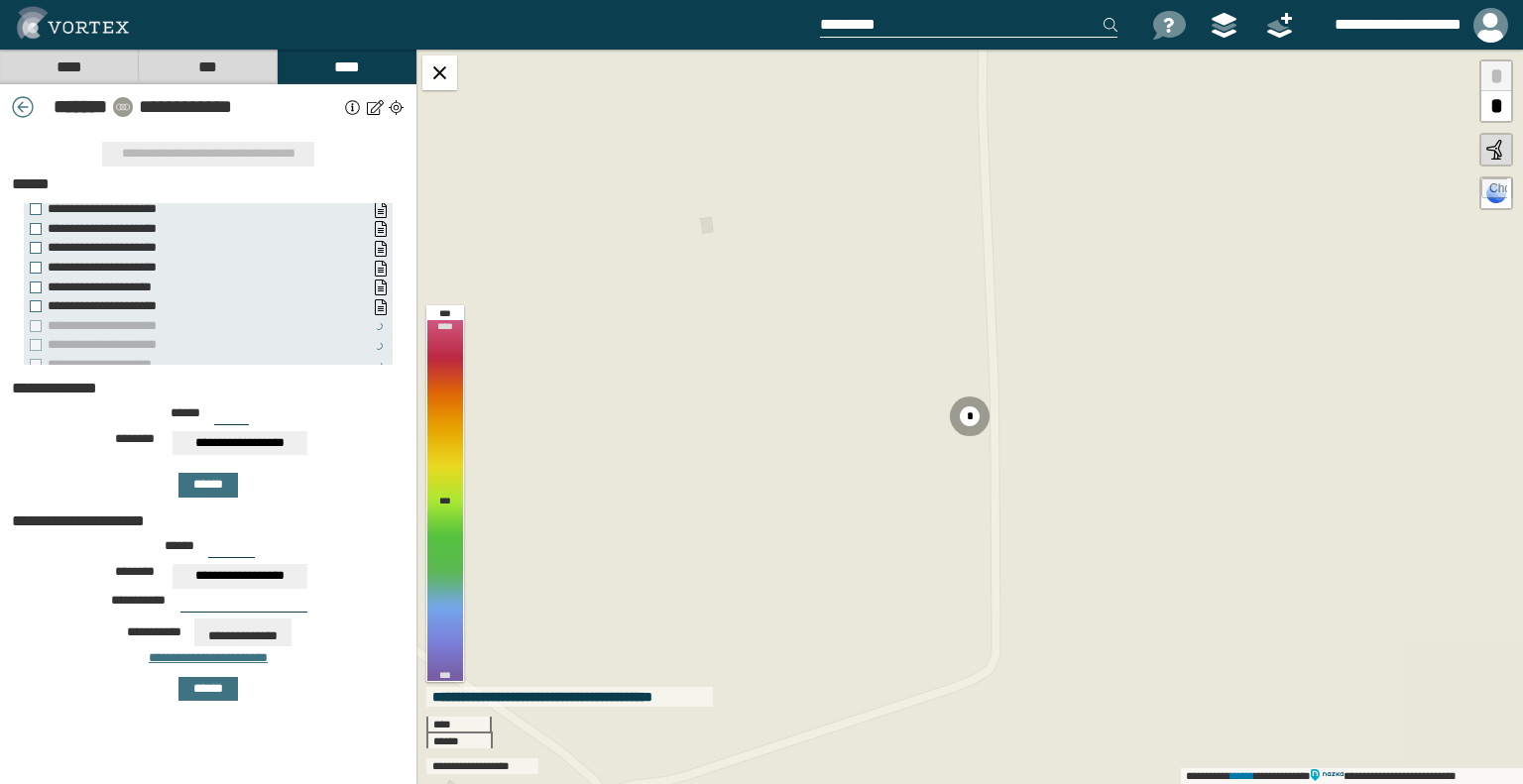 click at bounding box center [23, 107] 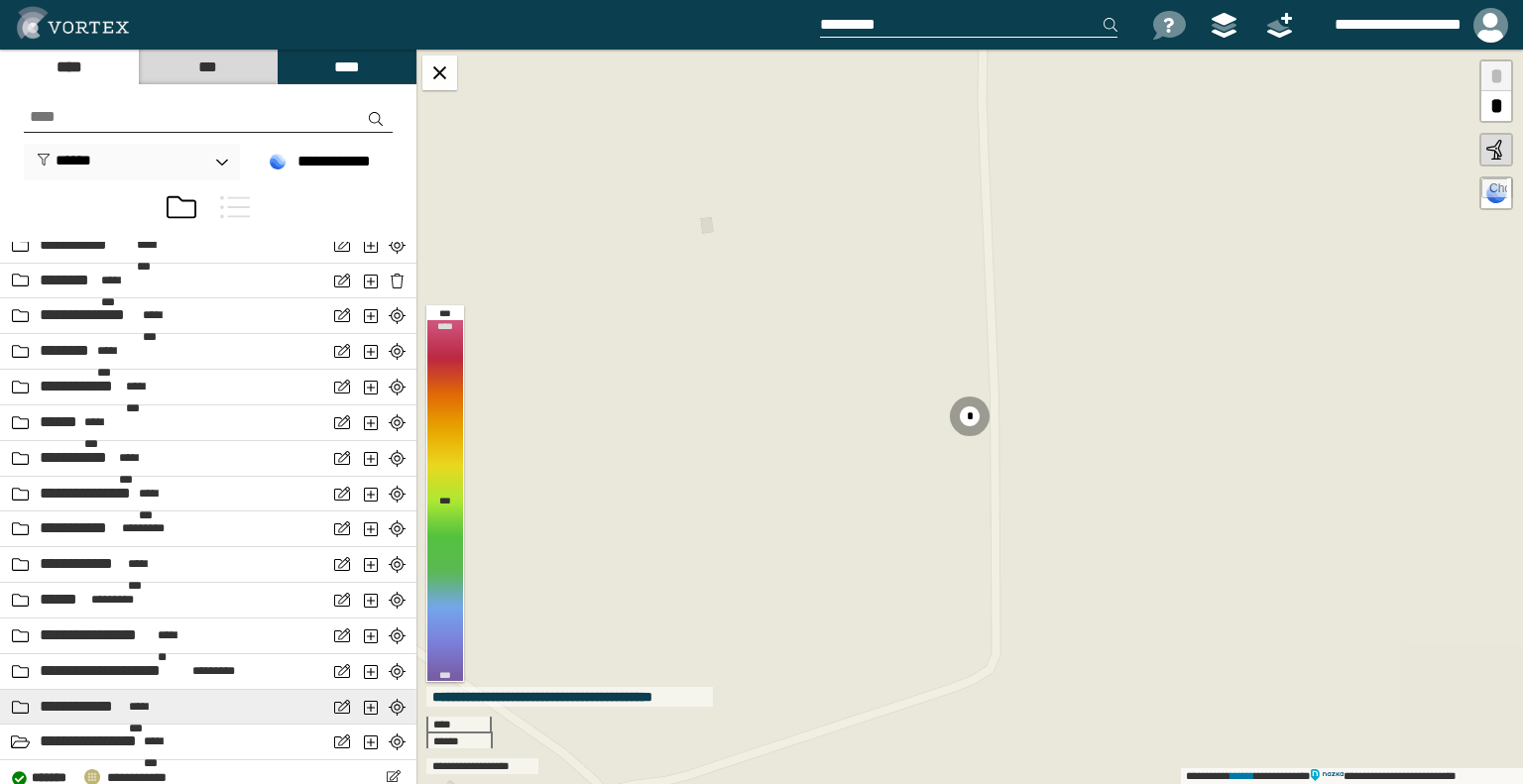 scroll, scrollTop: 496, scrollLeft: 0, axis: vertical 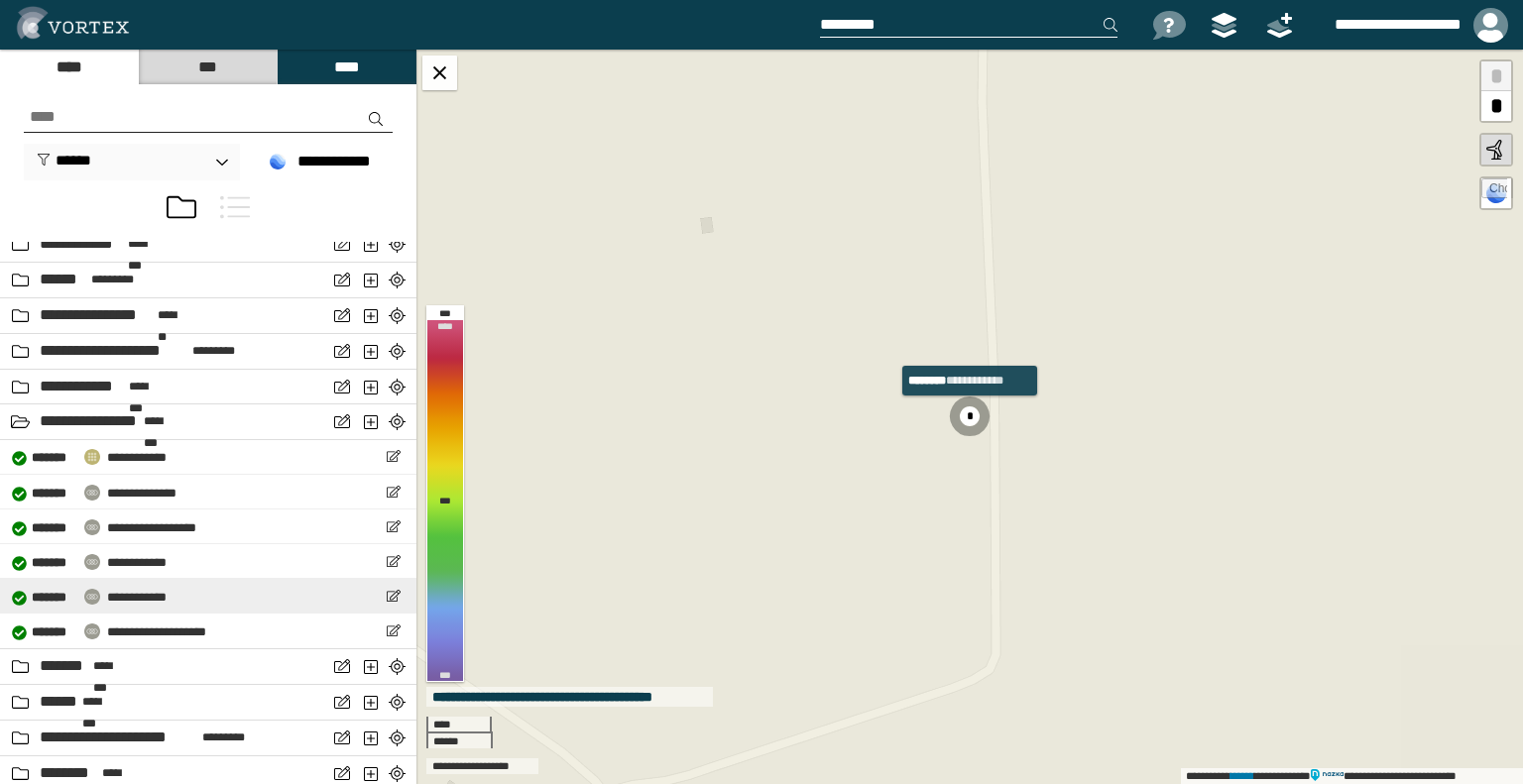 click on "[FIRST] [LAST] [STREET] [CITY], [STATE] [ZIPCODE] [COUNTRY] [PHONE] [EMAIL] [SSN] [DLN] [PASSPORT] [CCNUM] [DOB] [AGE] [ADDRESS] [COORDINATES]" at bounding box center [208, 596] 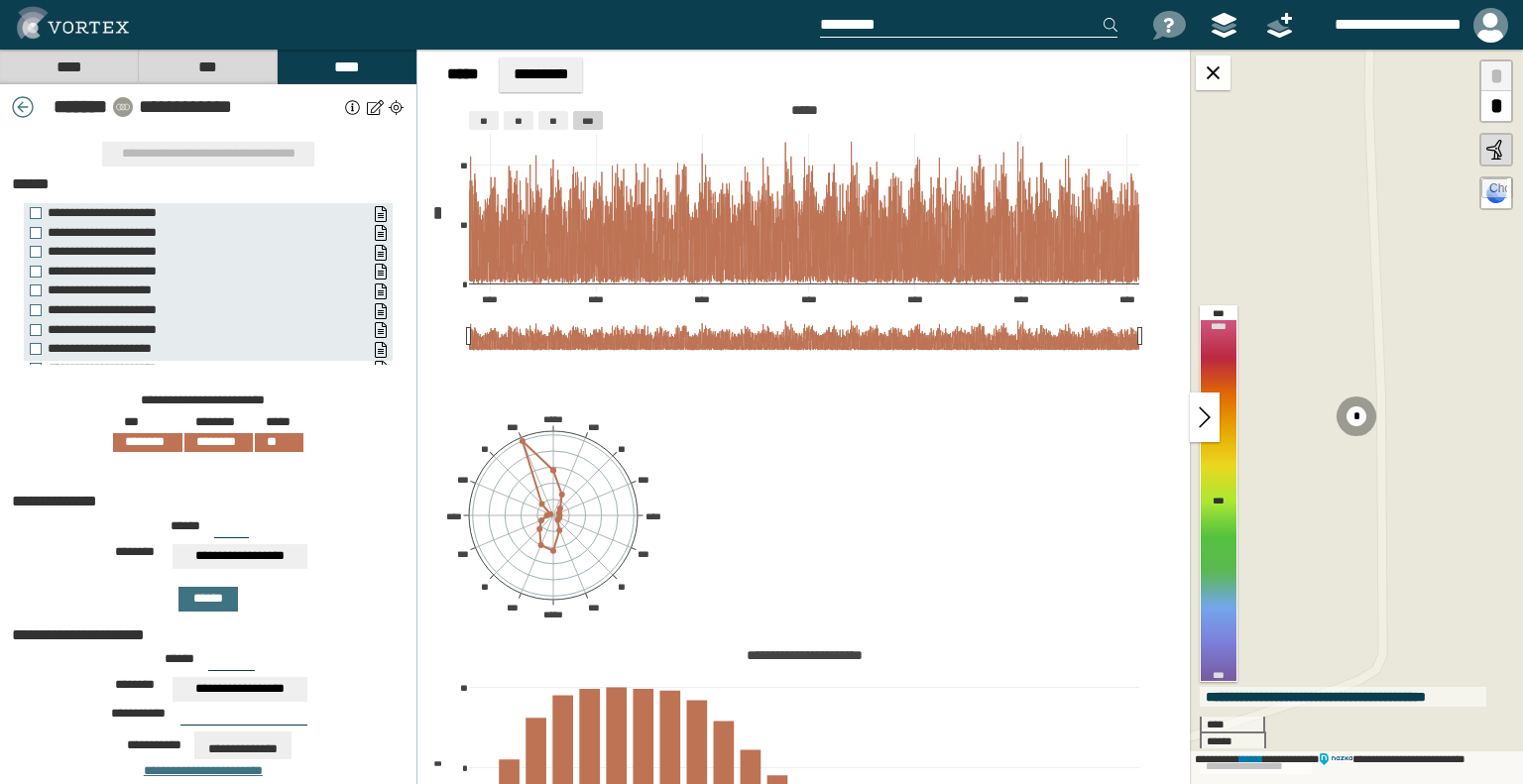 scroll, scrollTop: 59, scrollLeft: 0, axis: vertical 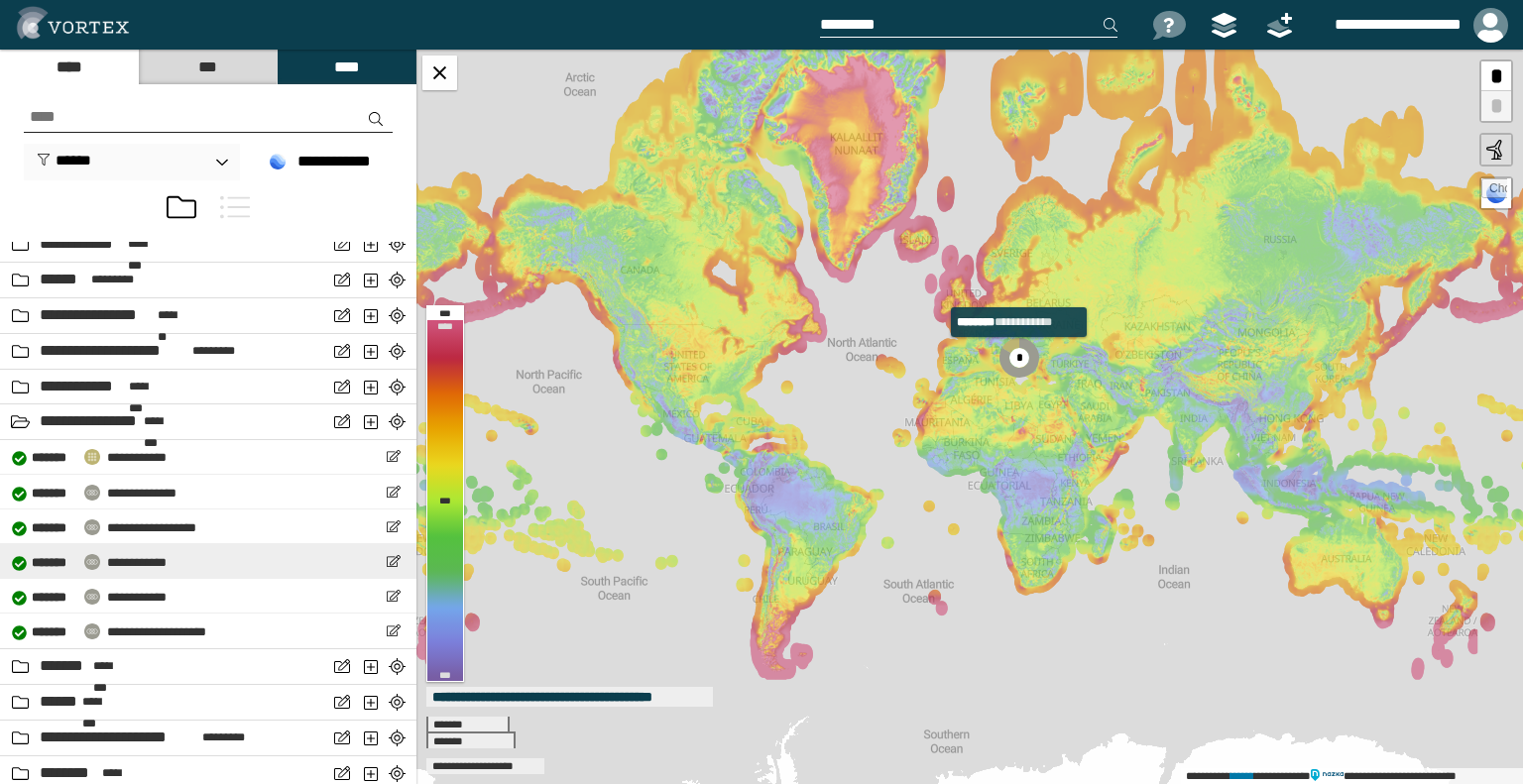 click on "**********" at bounding box center [137, 562] 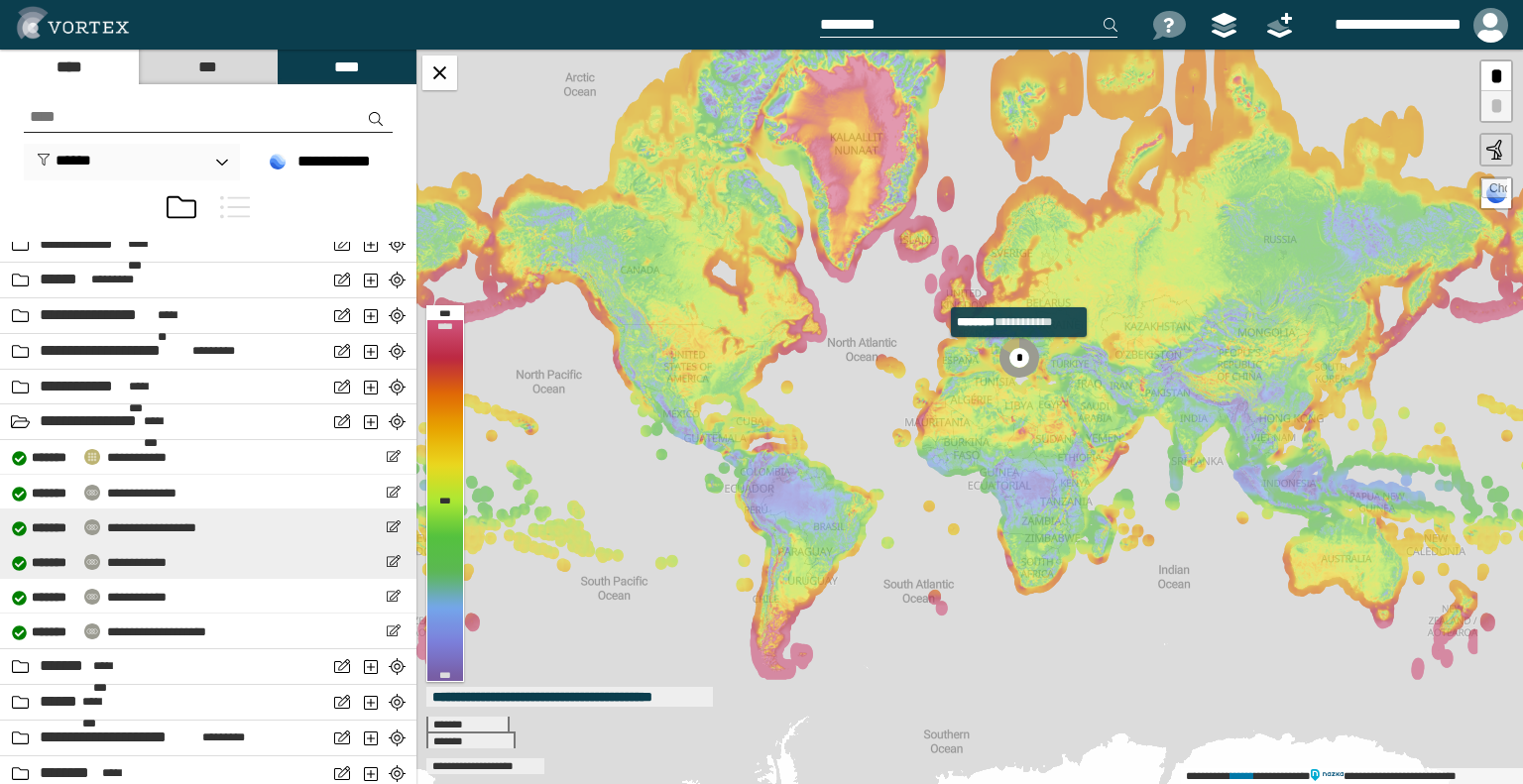 select on "*****" 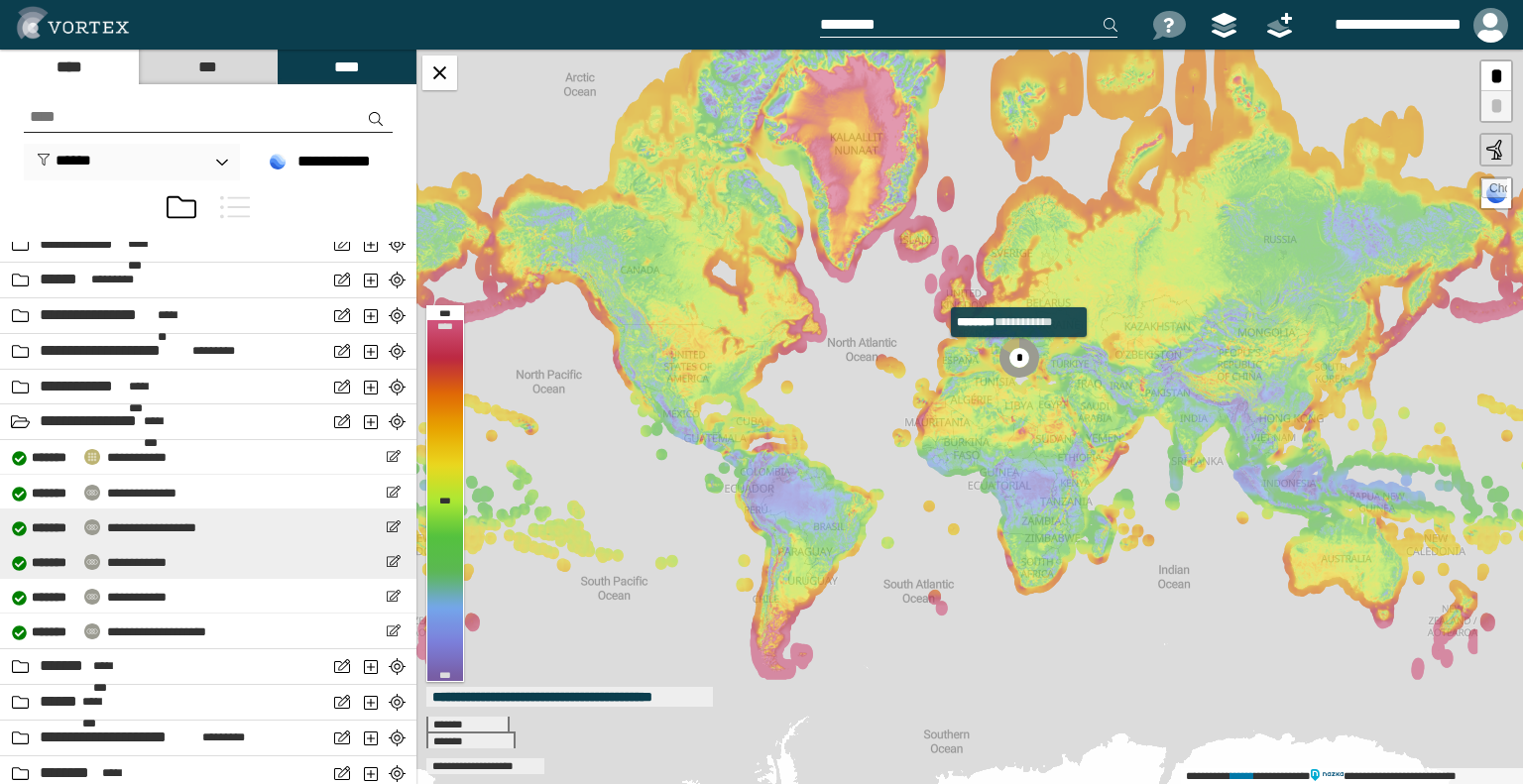 select on "**" 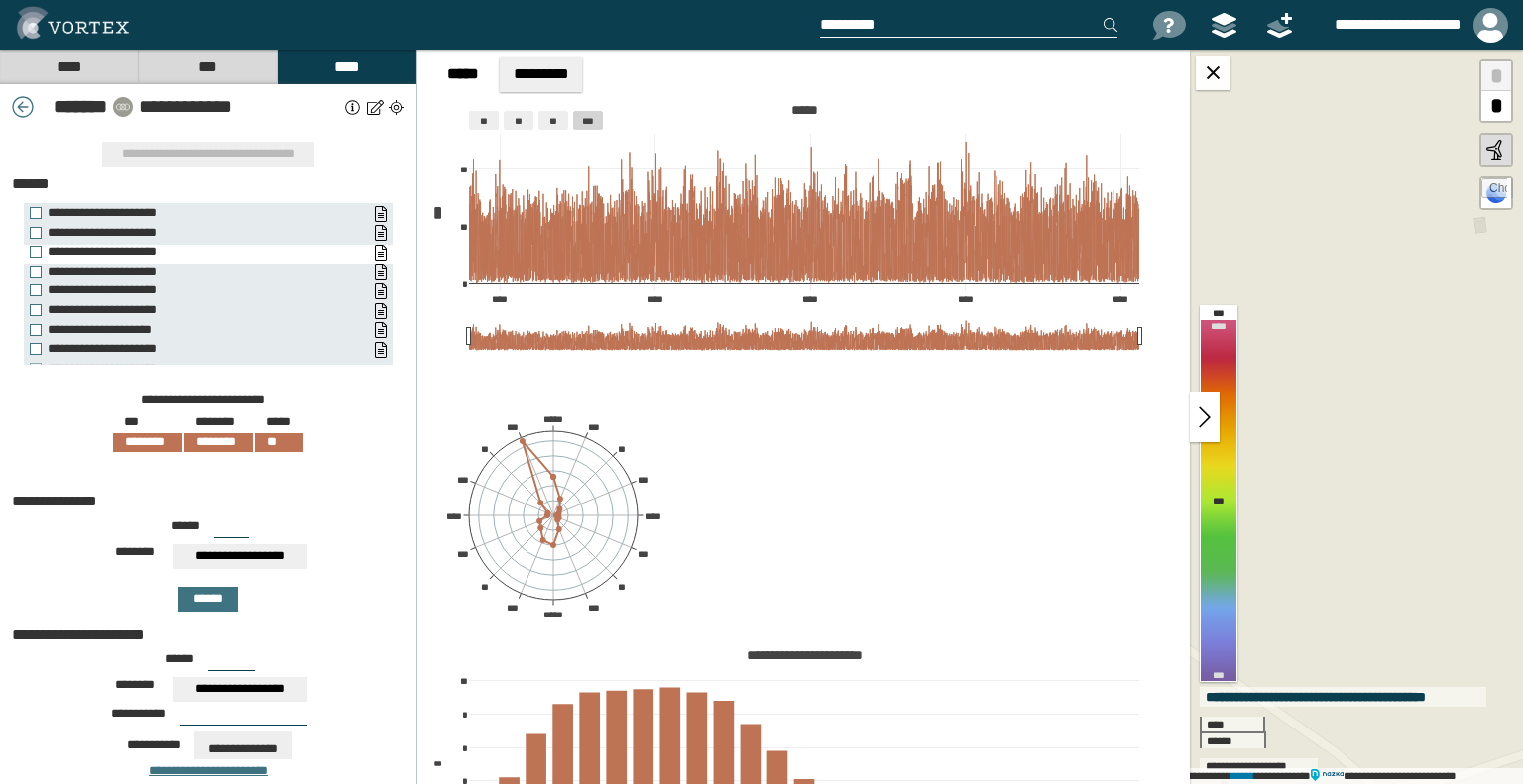 scroll, scrollTop: 43, scrollLeft: 0, axis: vertical 